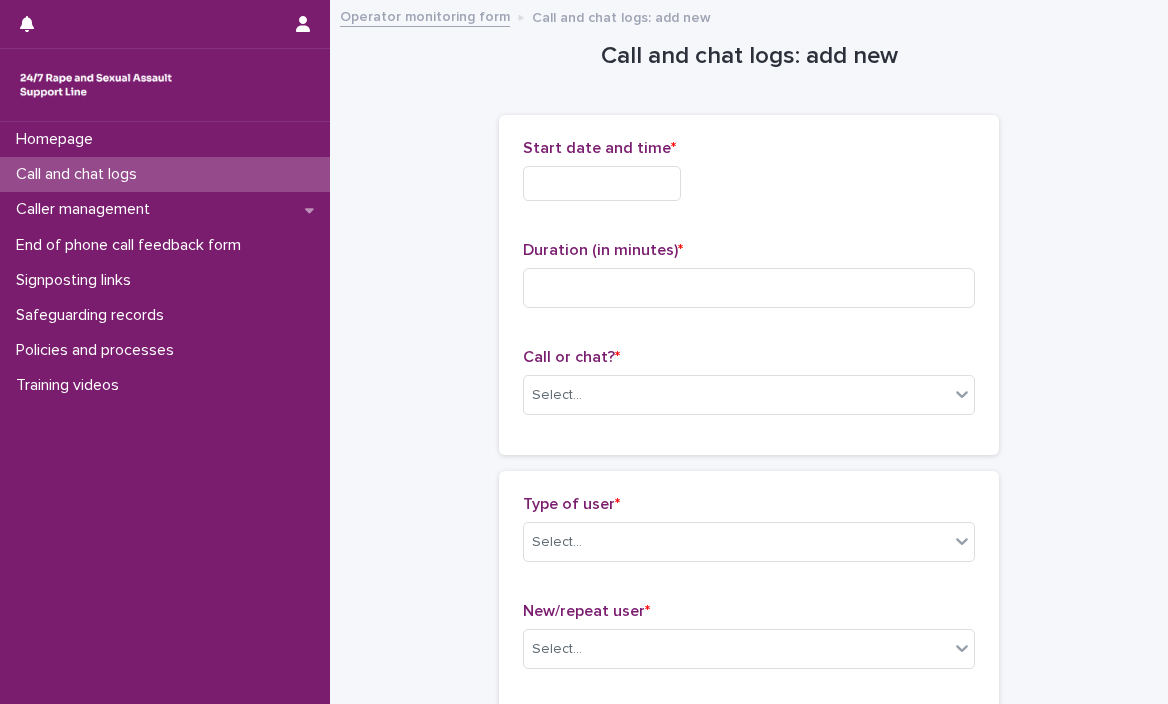 scroll, scrollTop: 0, scrollLeft: 0, axis: both 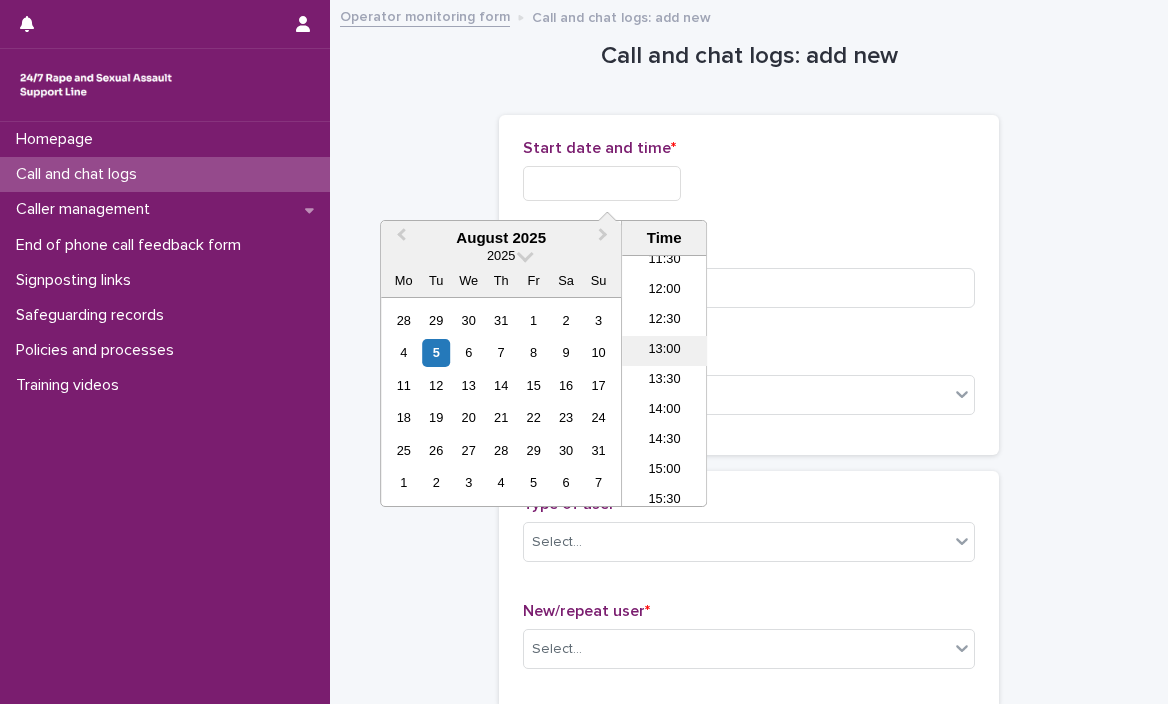 click on "13:00" at bounding box center (664, 351) 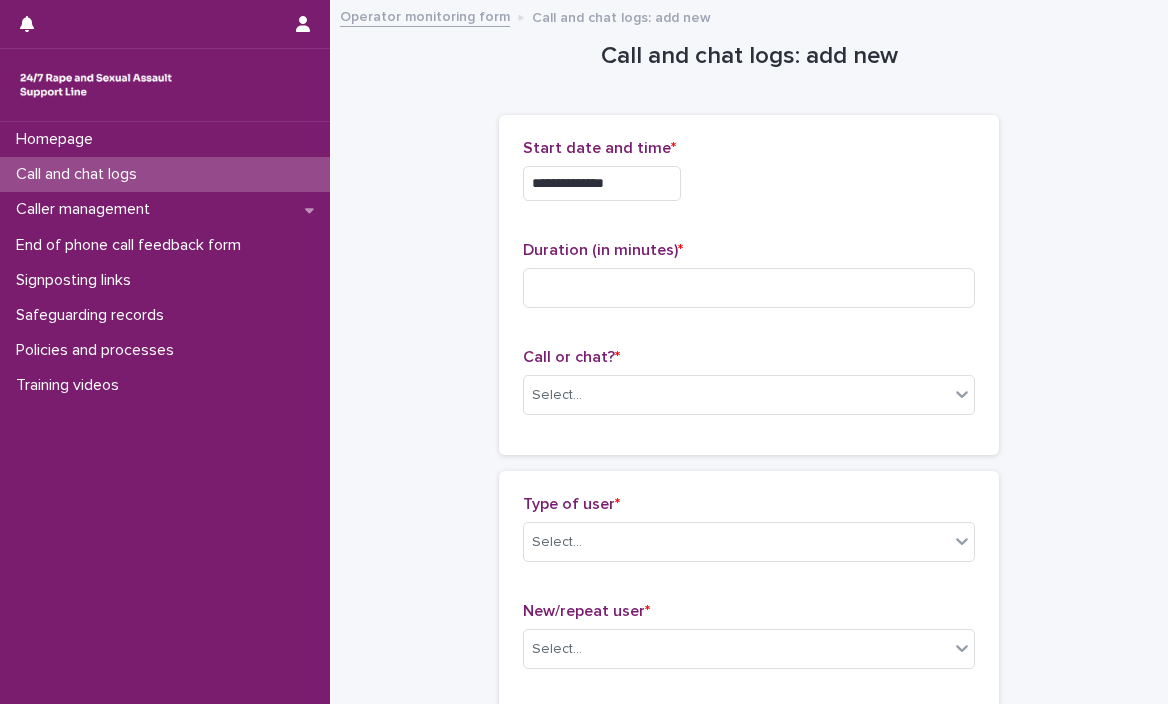 click on "**********" at bounding box center (602, 183) 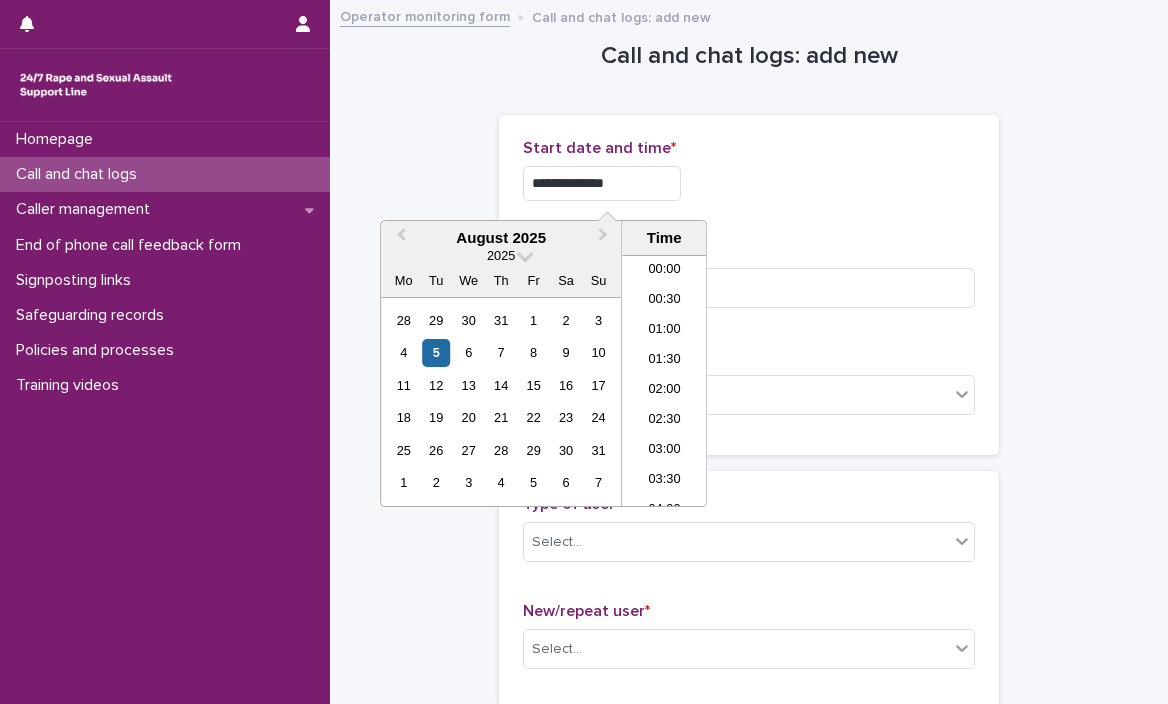 scroll, scrollTop: 670, scrollLeft: 0, axis: vertical 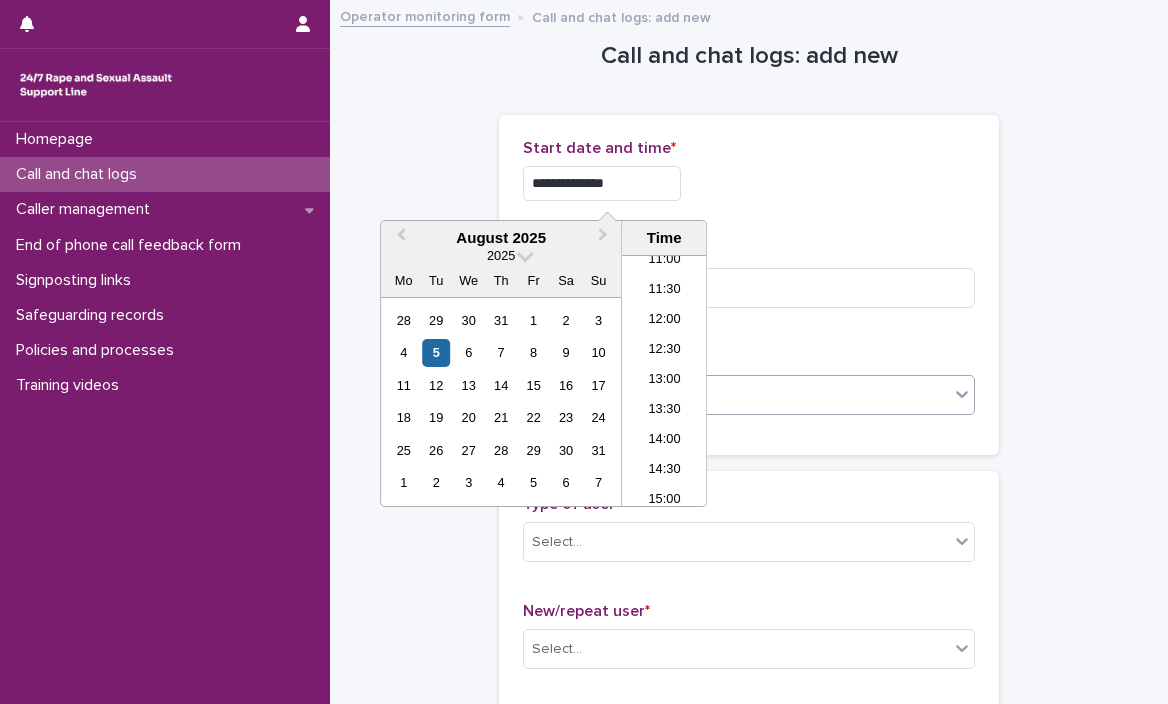 type on "**********" 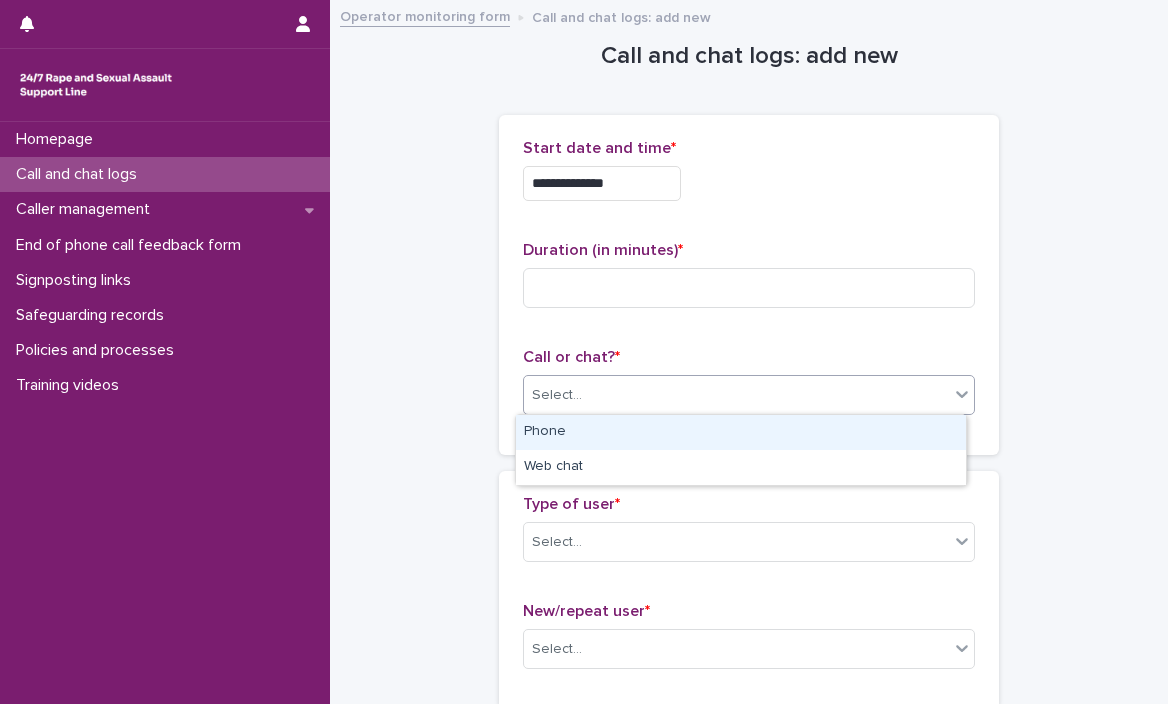 click on "Select..." at bounding box center [736, 395] 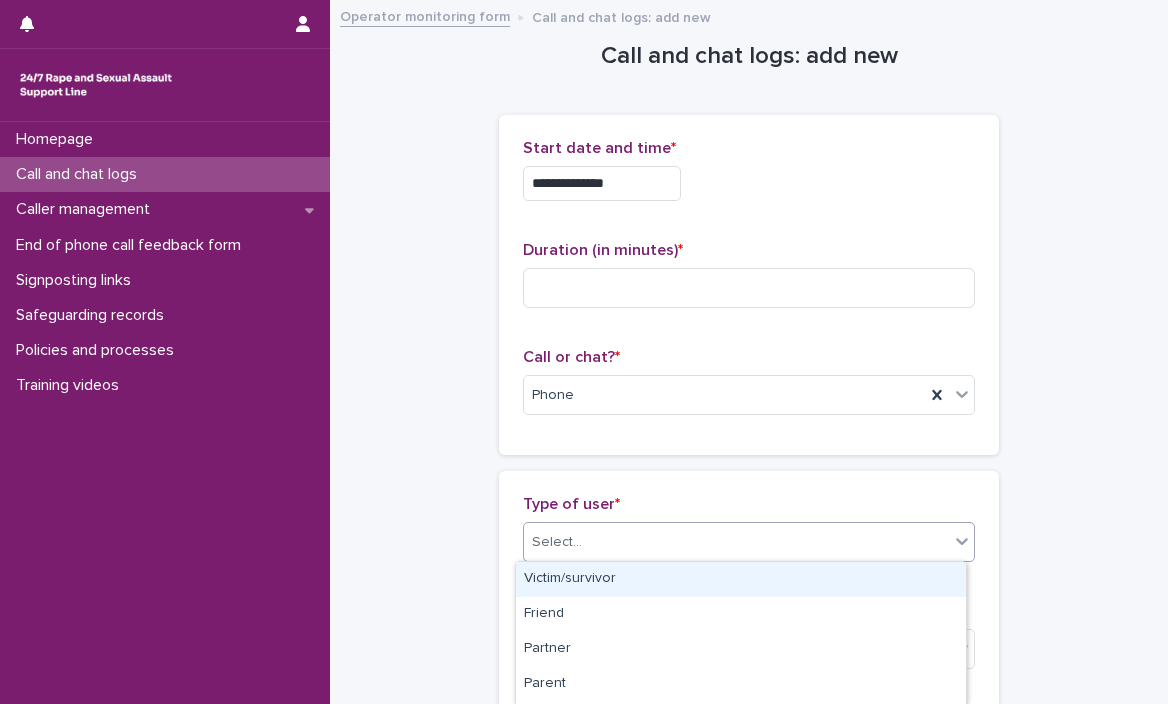 click on "Select..." at bounding box center [736, 542] 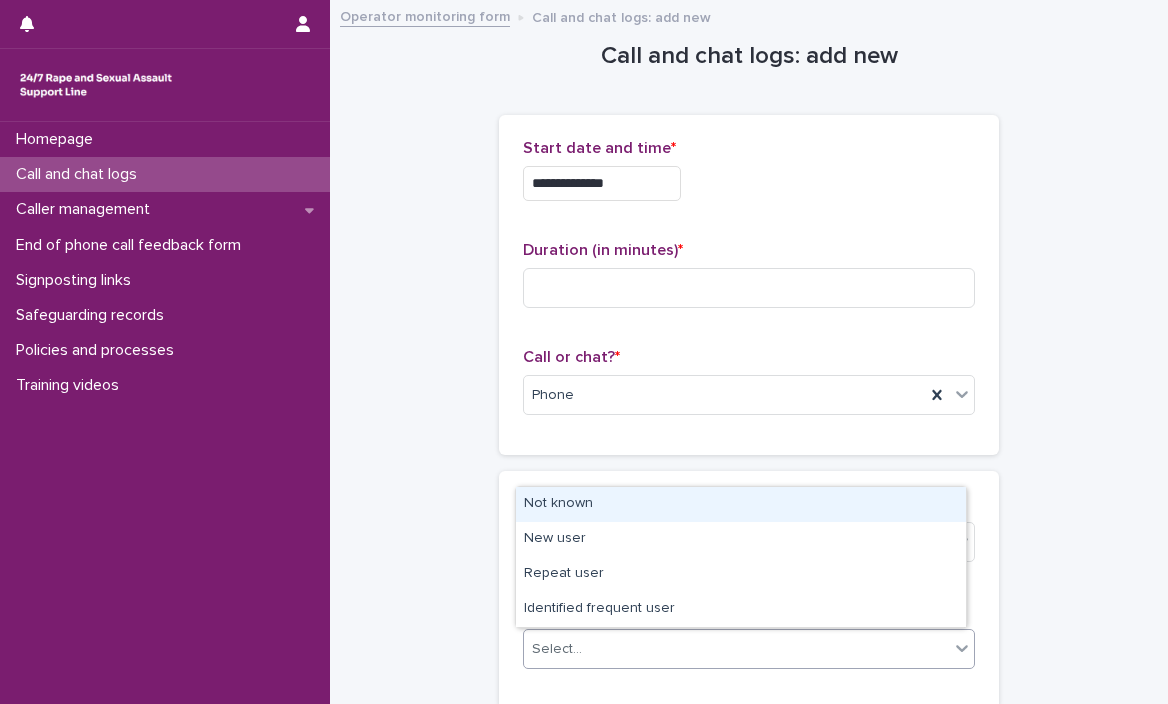click on "Select..." at bounding box center [736, 649] 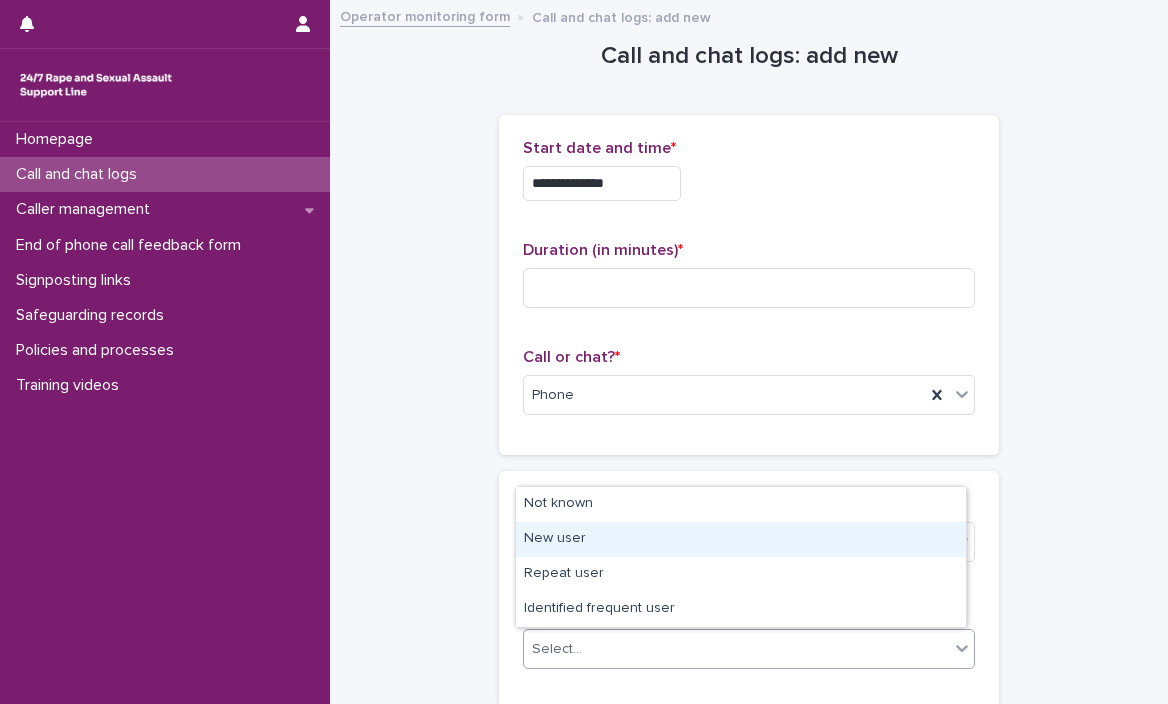 click on "New user" at bounding box center (741, 539) 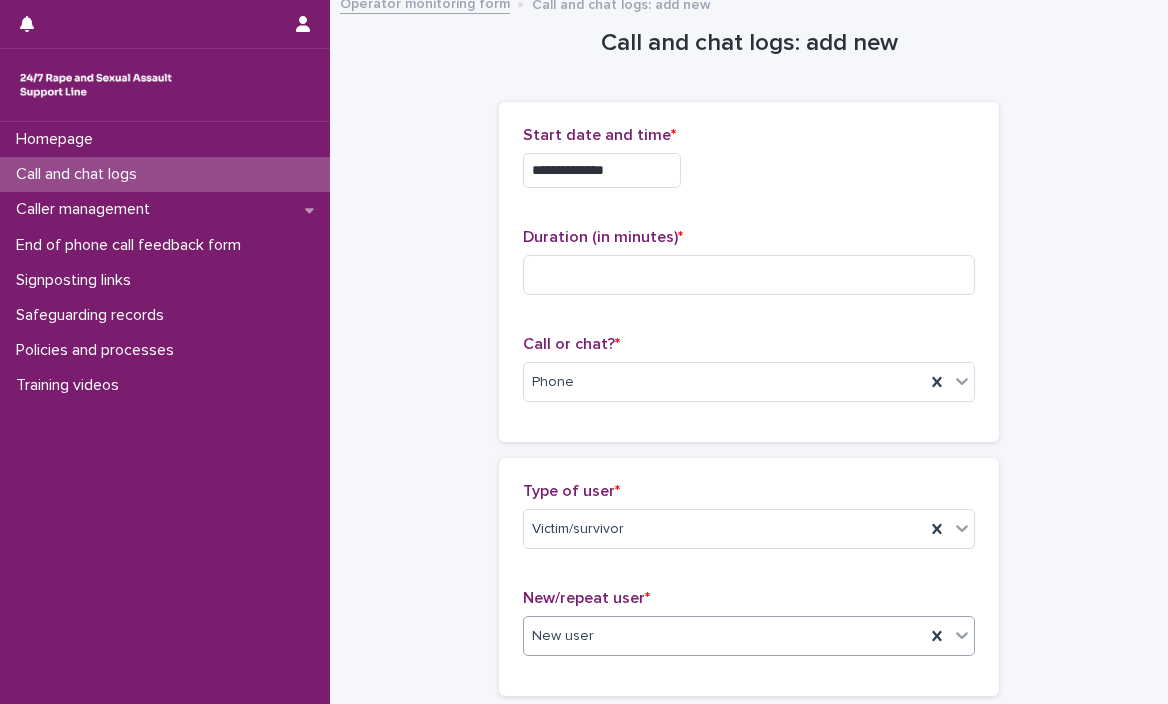 scroll, scrollTop: 8, scrollLeft: 0, axis: vertical 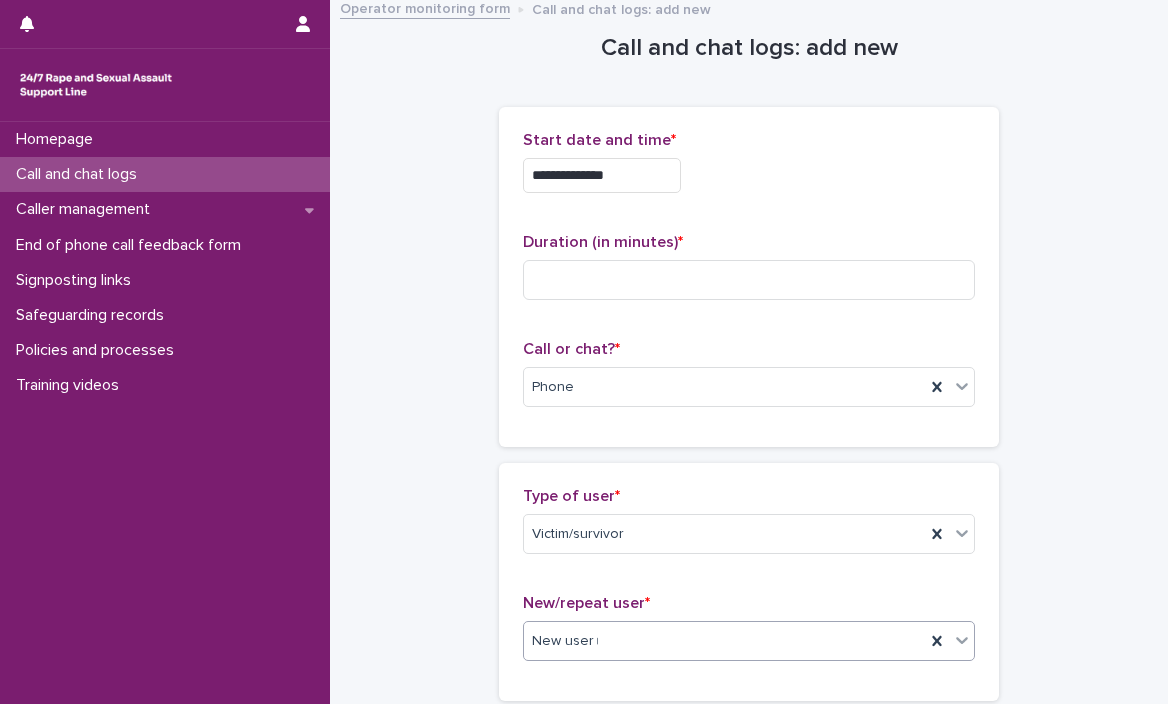 type on "*" 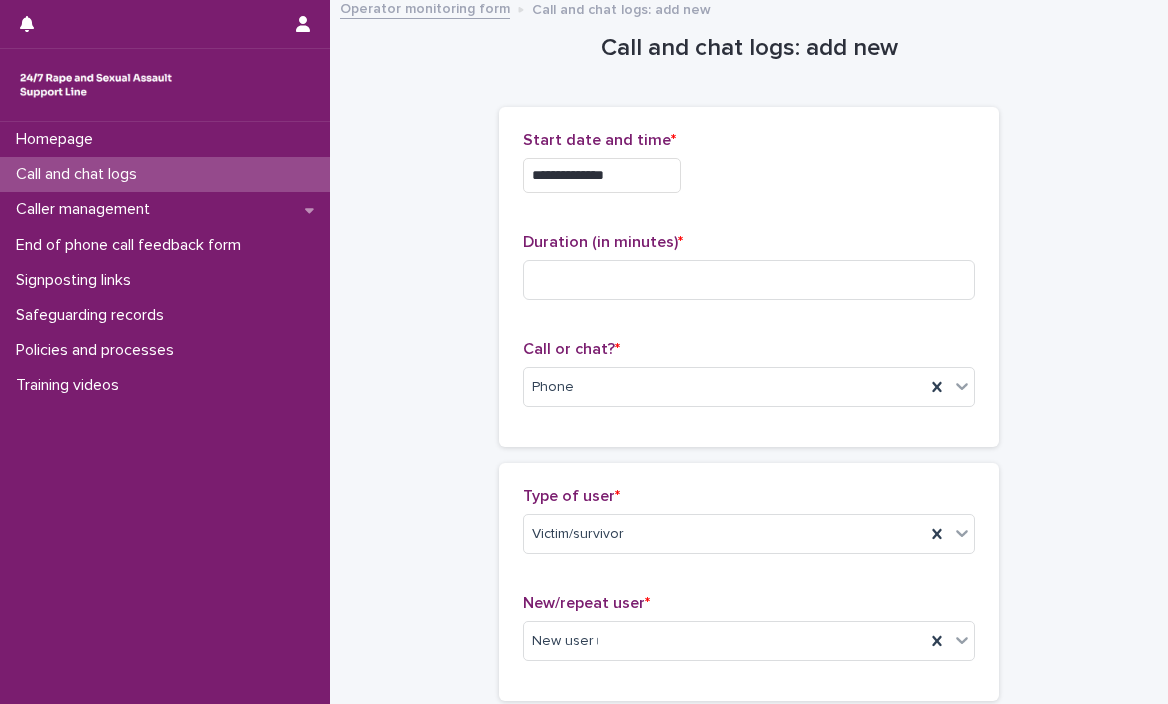 type 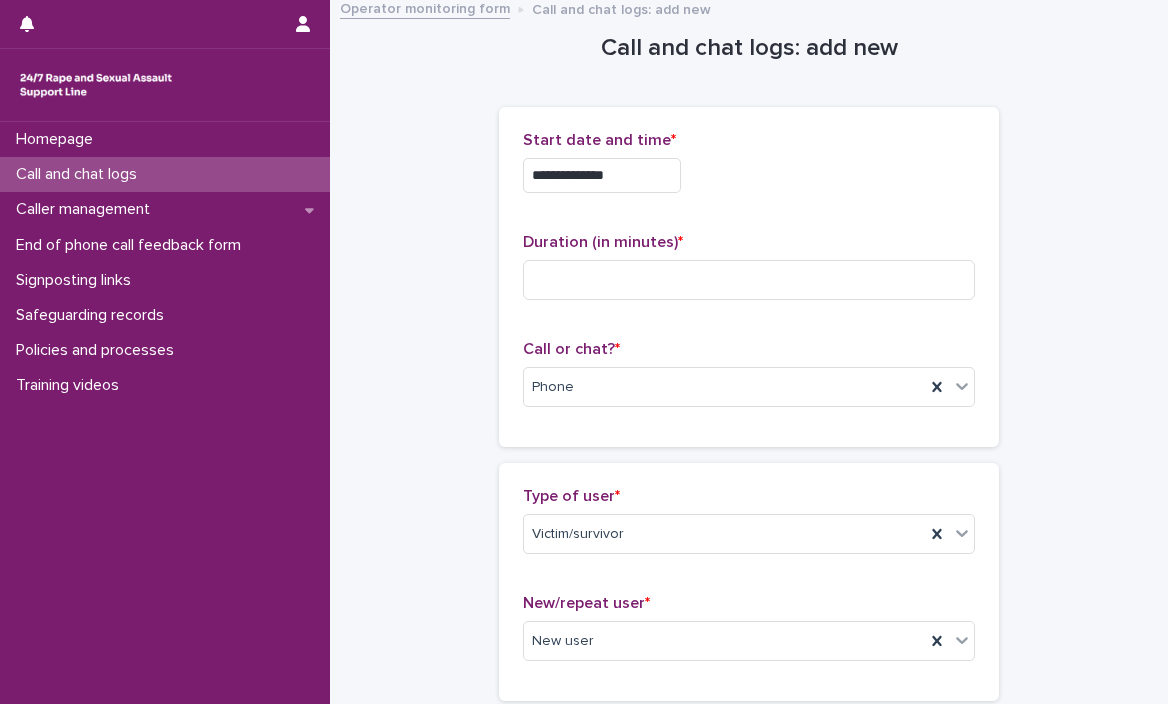 click on "Homepage Call and chat logs Caller management End of phone call feedback form Signposting links Safeguarding records Policies and processes Training videos" at bounding box center [165, 413] 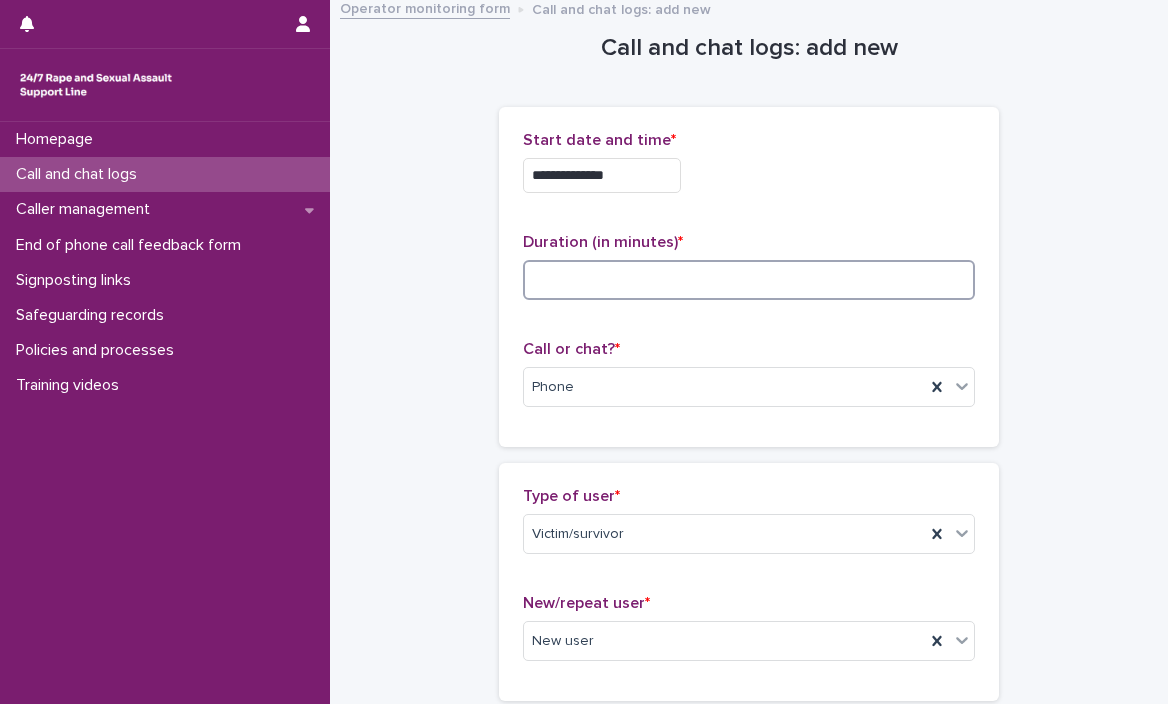click at bounding box center (749, 280) 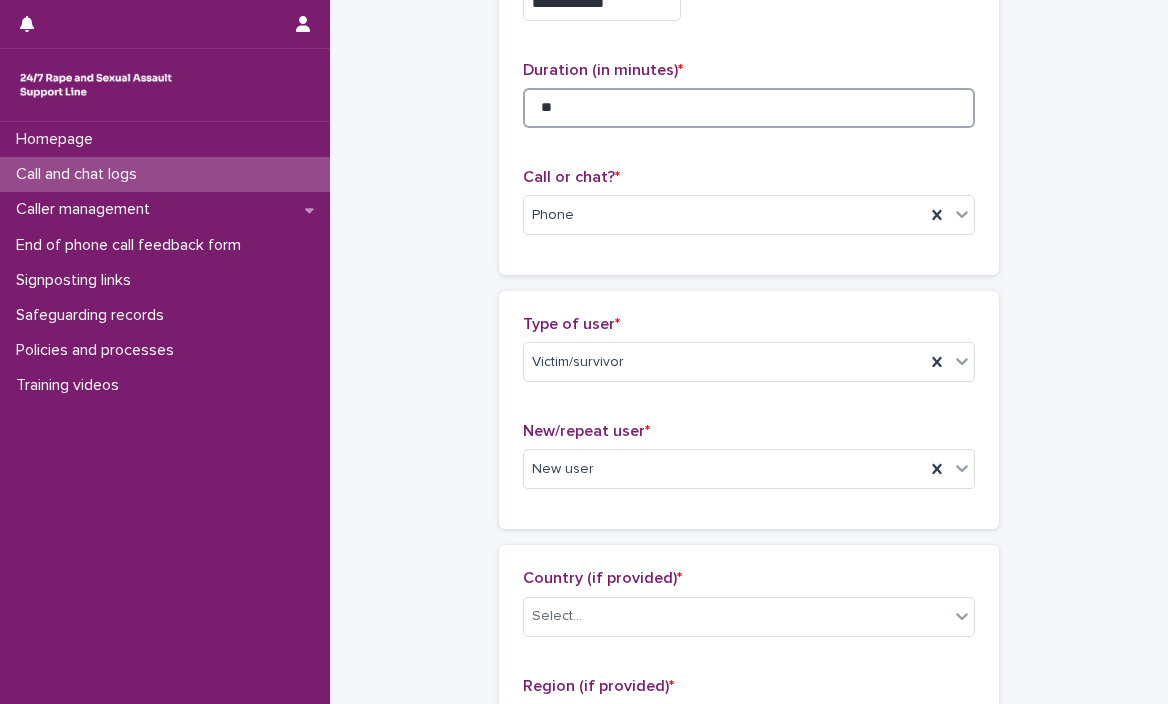 scroll, scrollTop: 183, scrollLeft: 0, axis: vertical 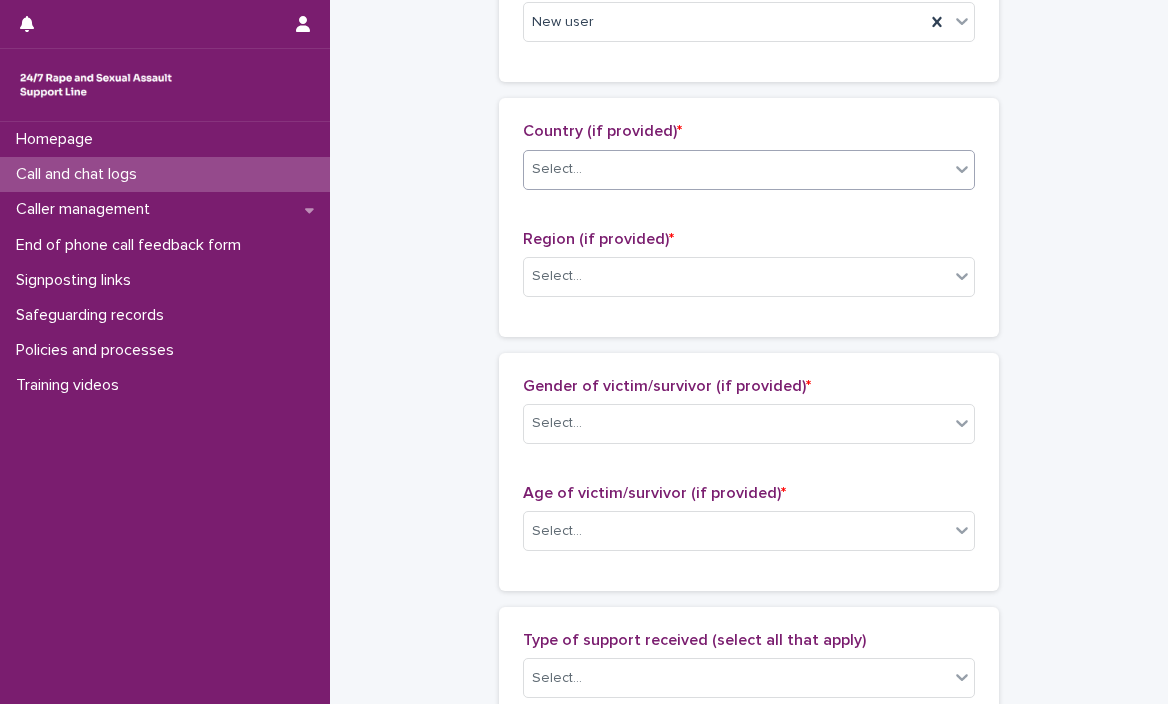 type on "**" 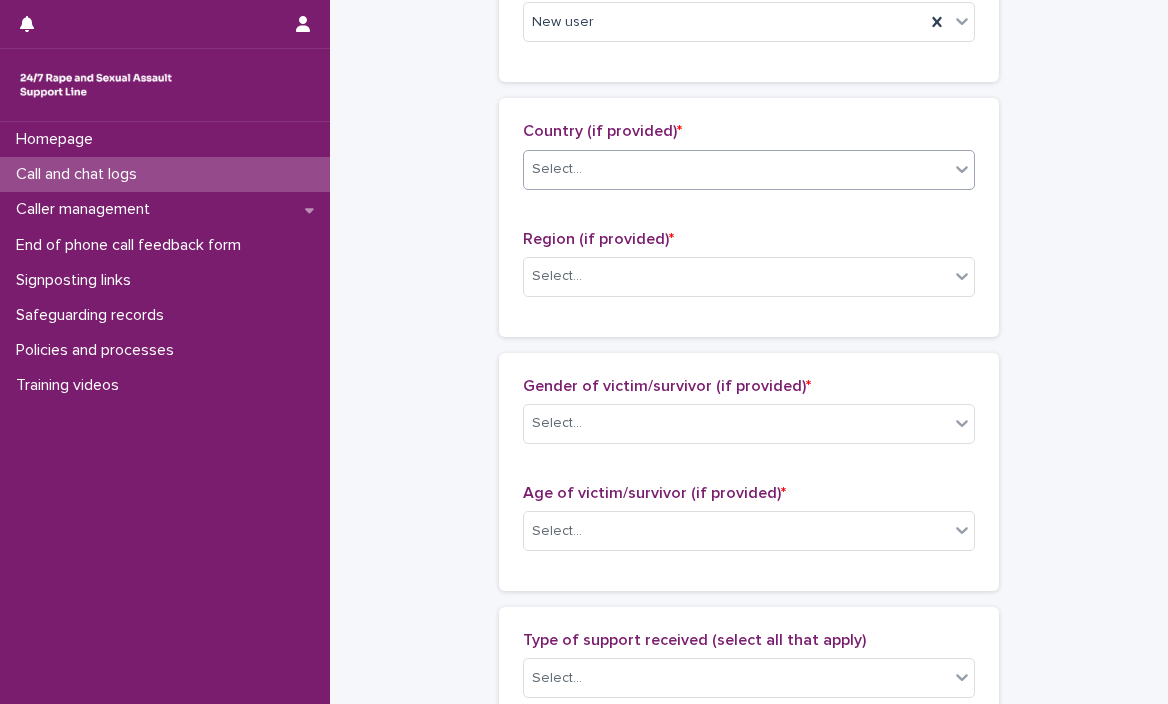click on "Select..." at bounding box center [736, 169] 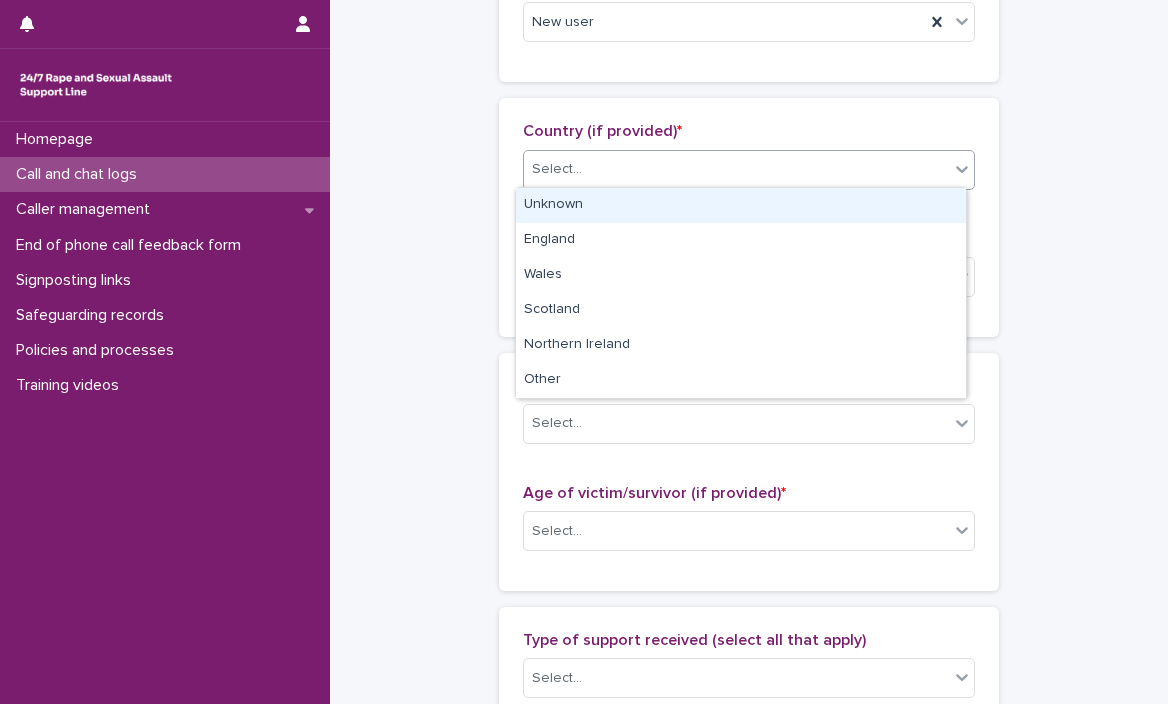 click on "Unknown" at bounding box center [741, 205] 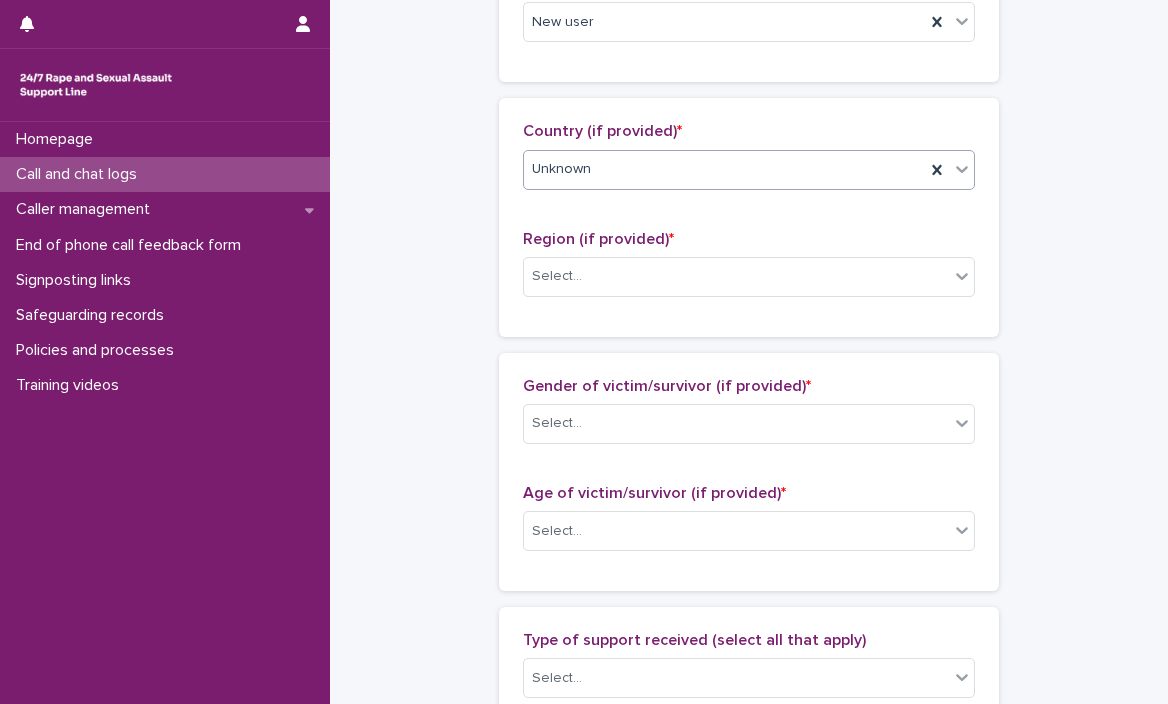click on "Region (if provided) *" at bounding box center [749, 239] 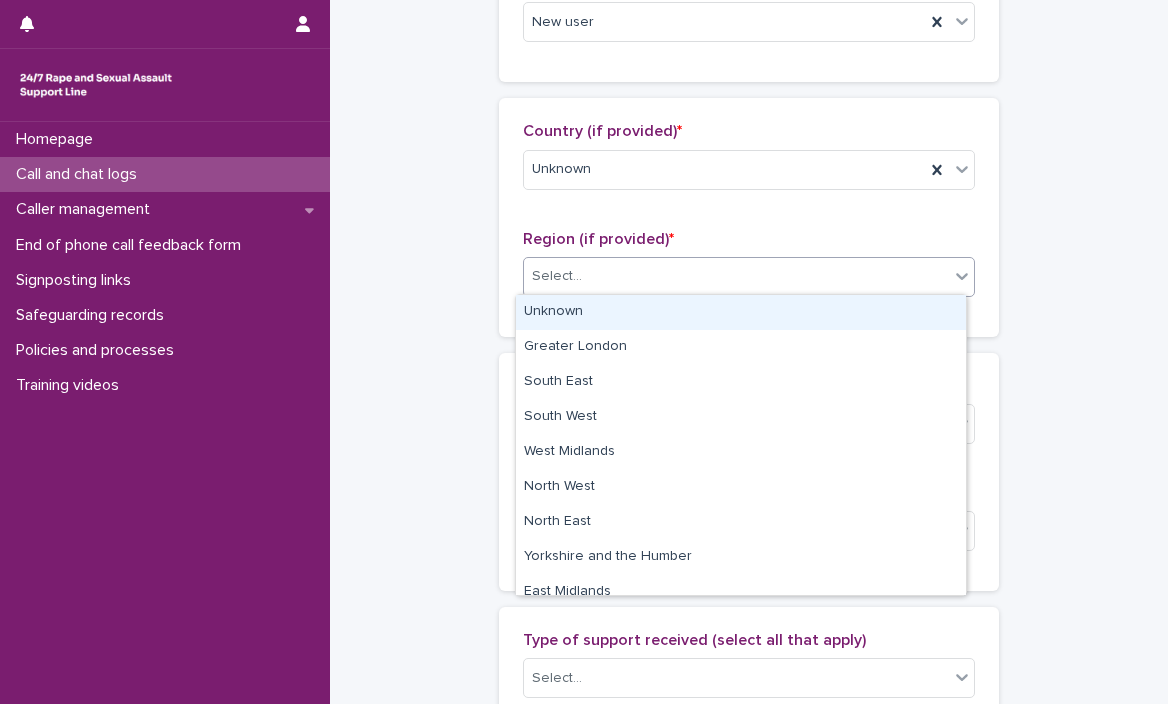 click on "Select..." at bounding box center [736, 276] 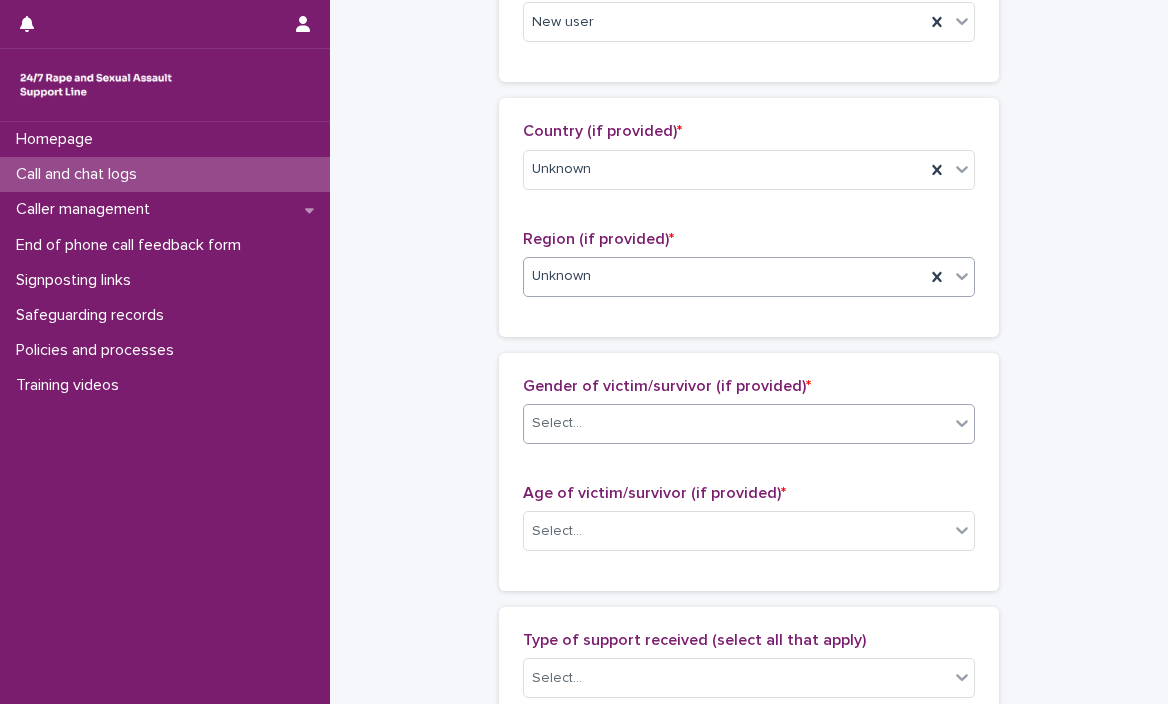 click on "Select..." at bounding box center (736, 423) 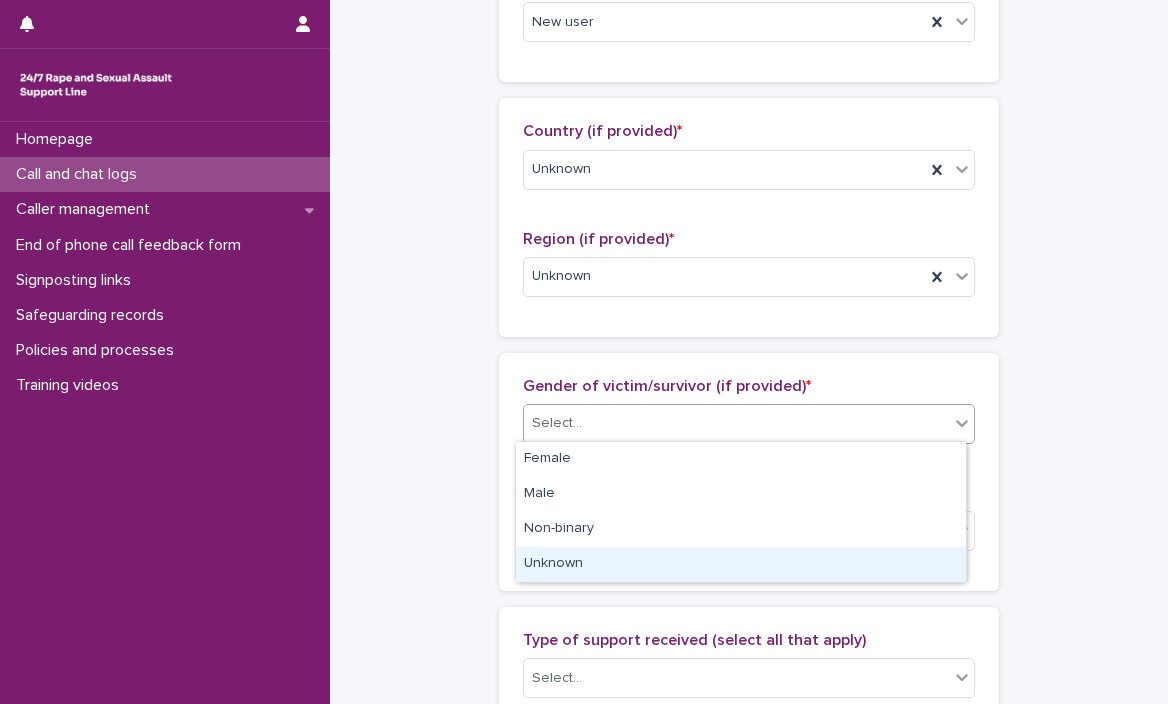 click on "Unknown" at bounding box center (741, 564) 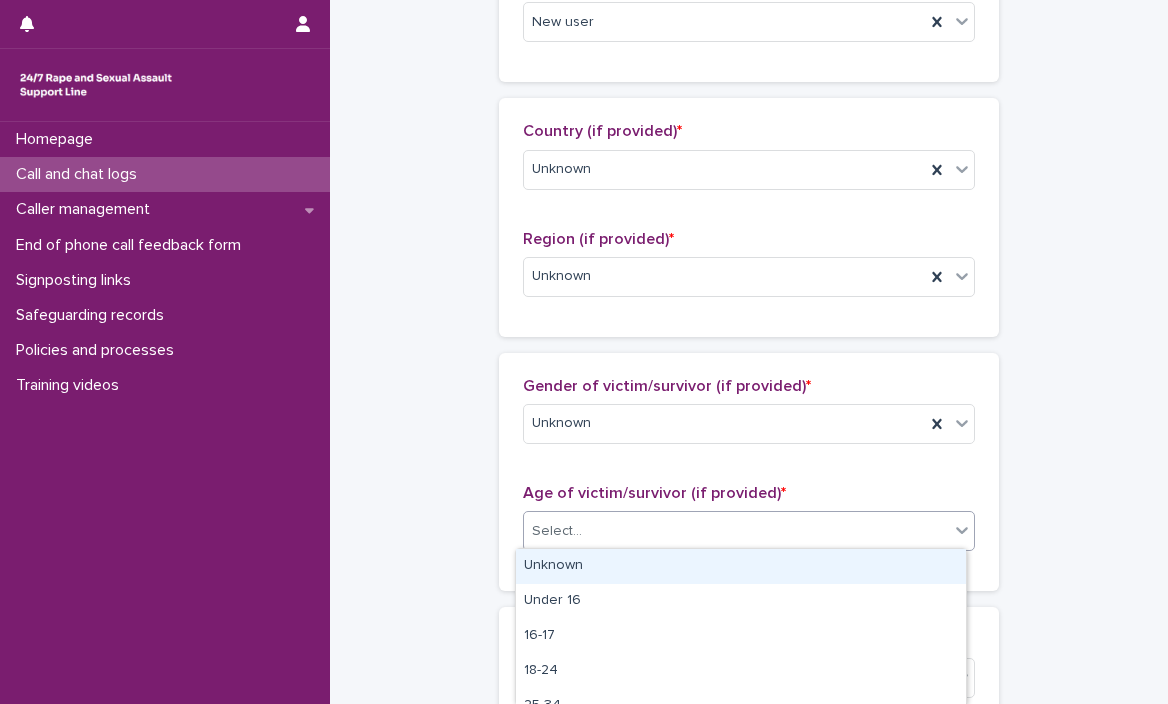 click on "Select..." at bounding box center (736, 531) 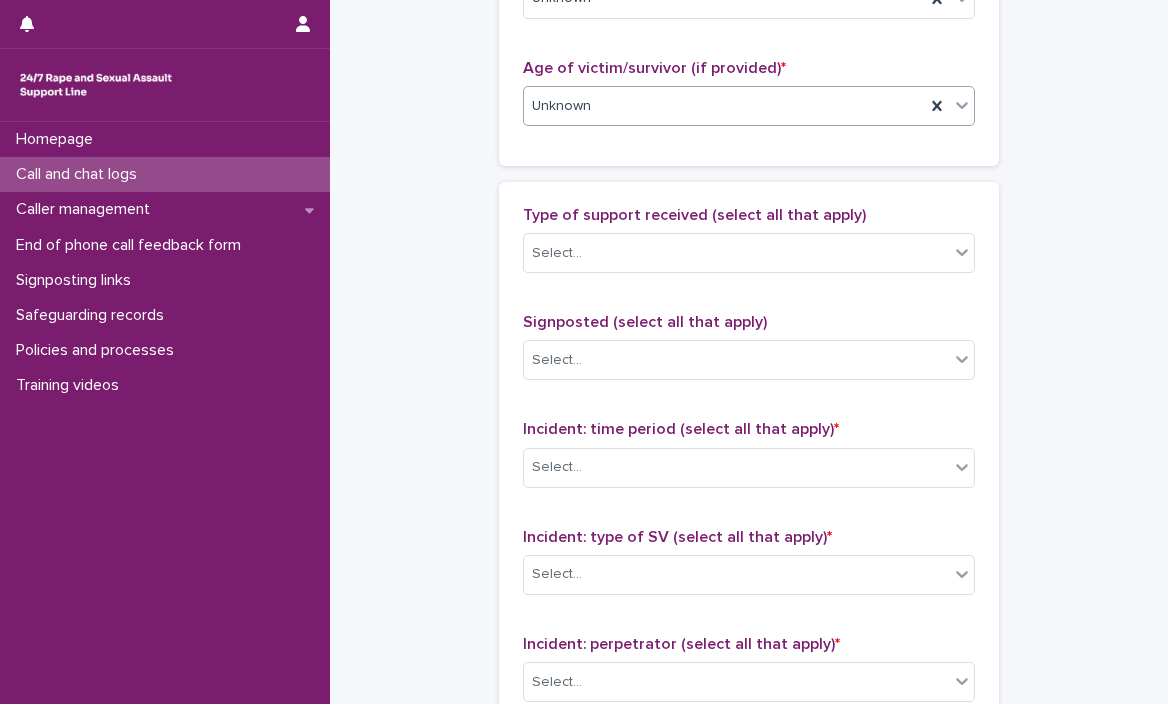 scroll, scrollTop: 1057, scrollLeft: 0, axis: vertical 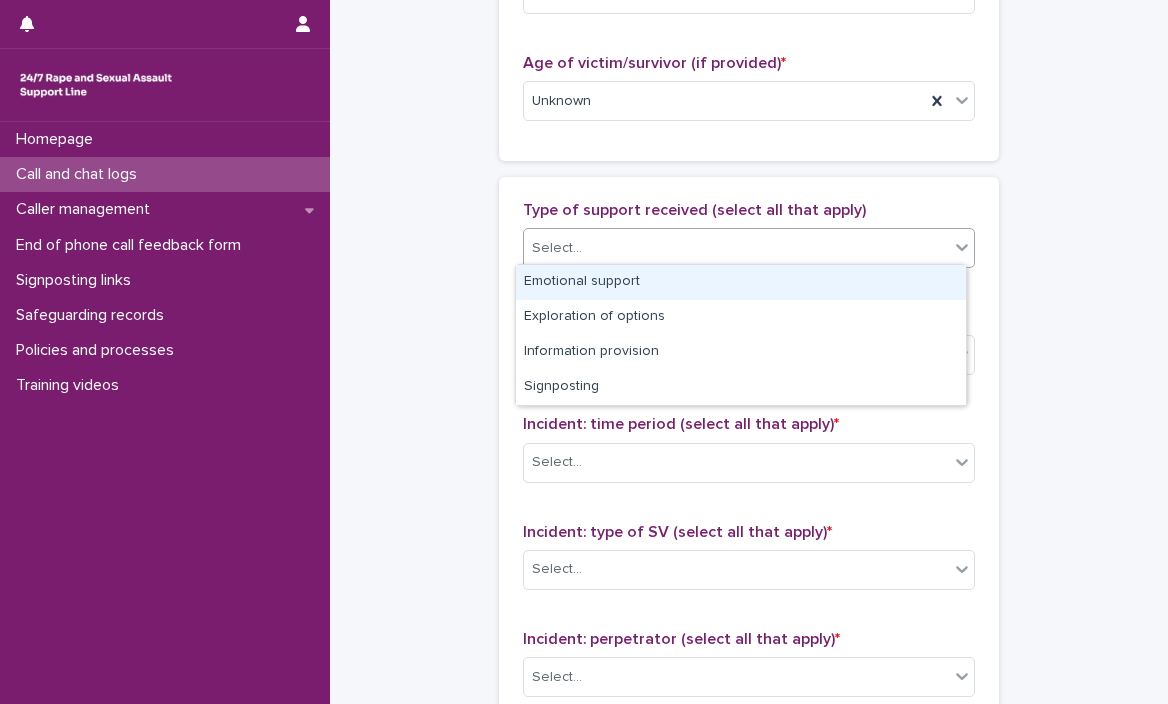 click on "Select..." at bounding box center (736, 248) 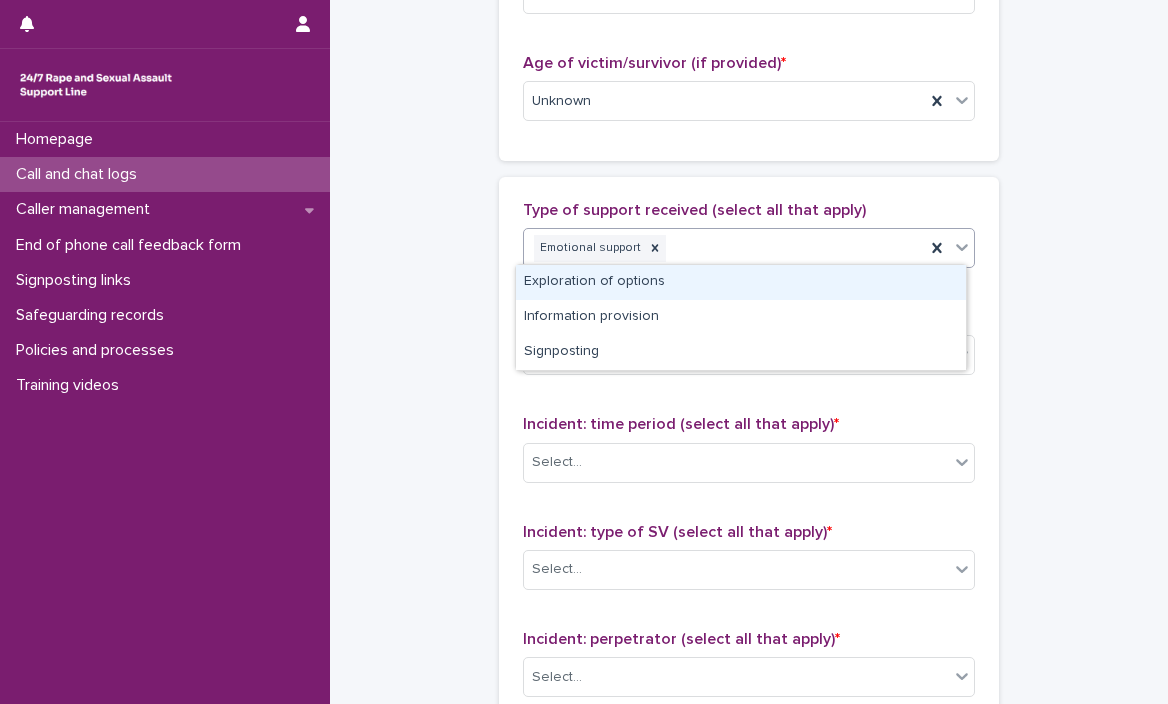 drag, startPoint x: 720, startPoint y: 245, endPoint x: 690, endPoint y: 287, distance: 51.613953 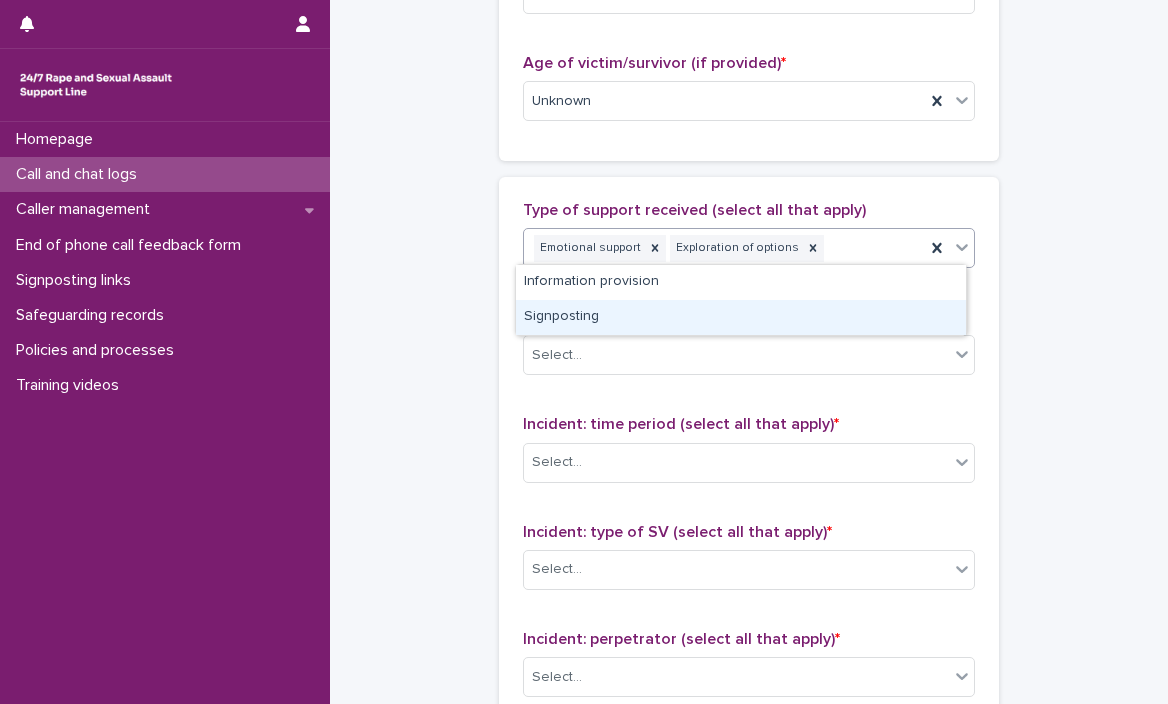 drag, startPoint x: 818, startPoint y: 250, endPoint x: 769, endPoint y: 321, distance: 86.26703 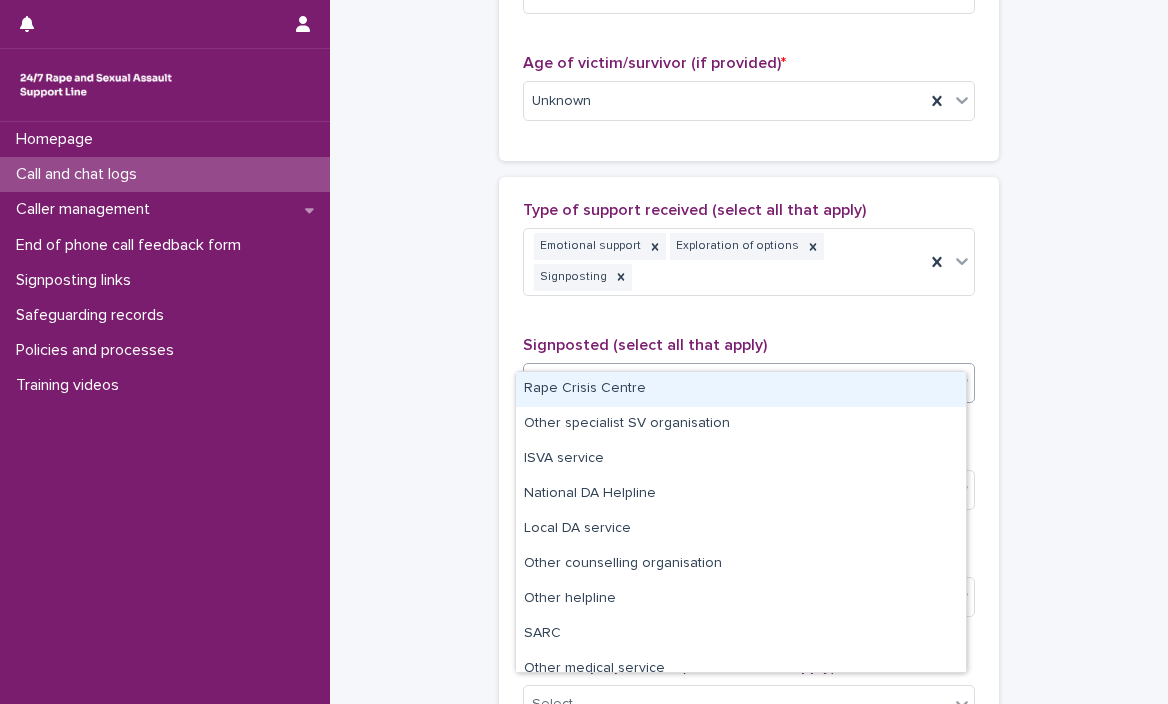 click on "Select..." at bounding box center (736, 383) 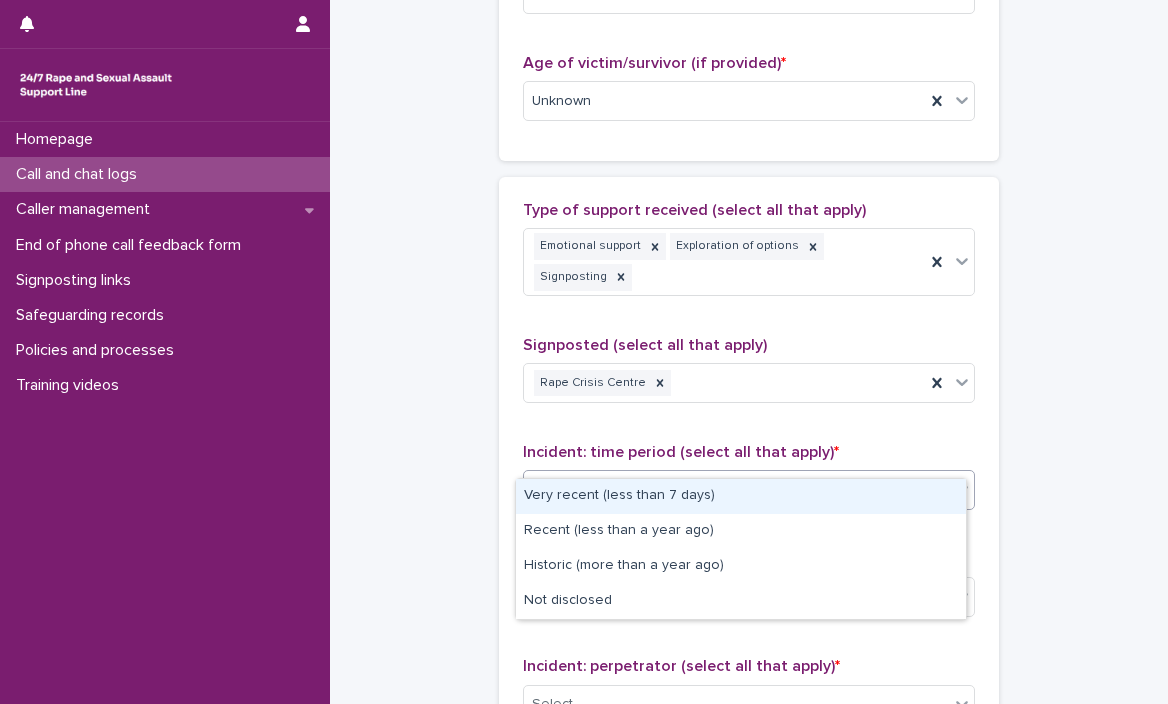 click on "Select..." at bounding box center [736, 490] 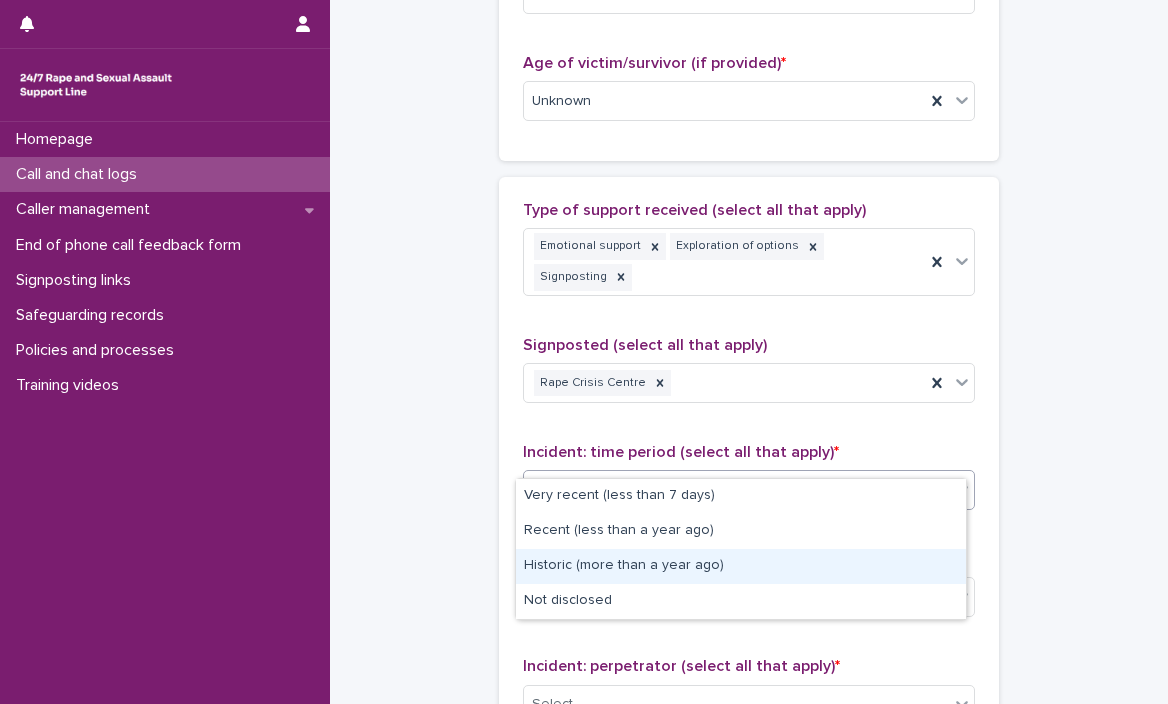 click on "Historic (more than a year ago)" at bounding box center [741, 566] 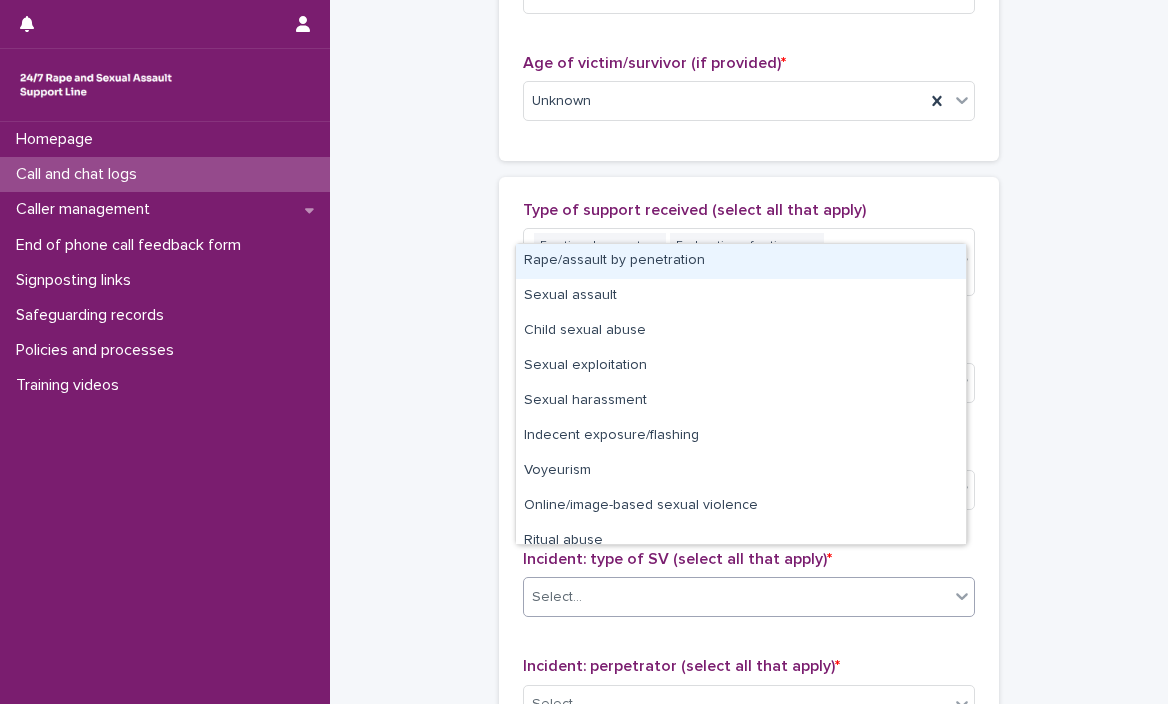 click on "Select..." at bounding box center (749, 597) 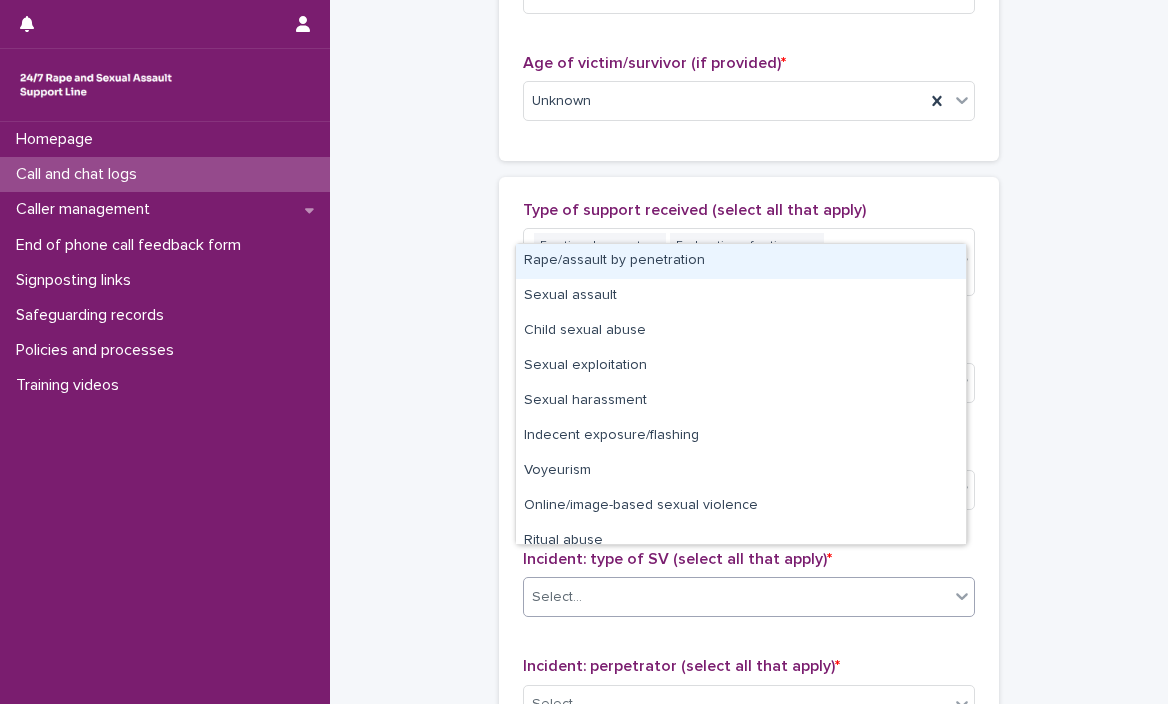 click on "Rape/assault by penetration" at bounding box center (741, 261) 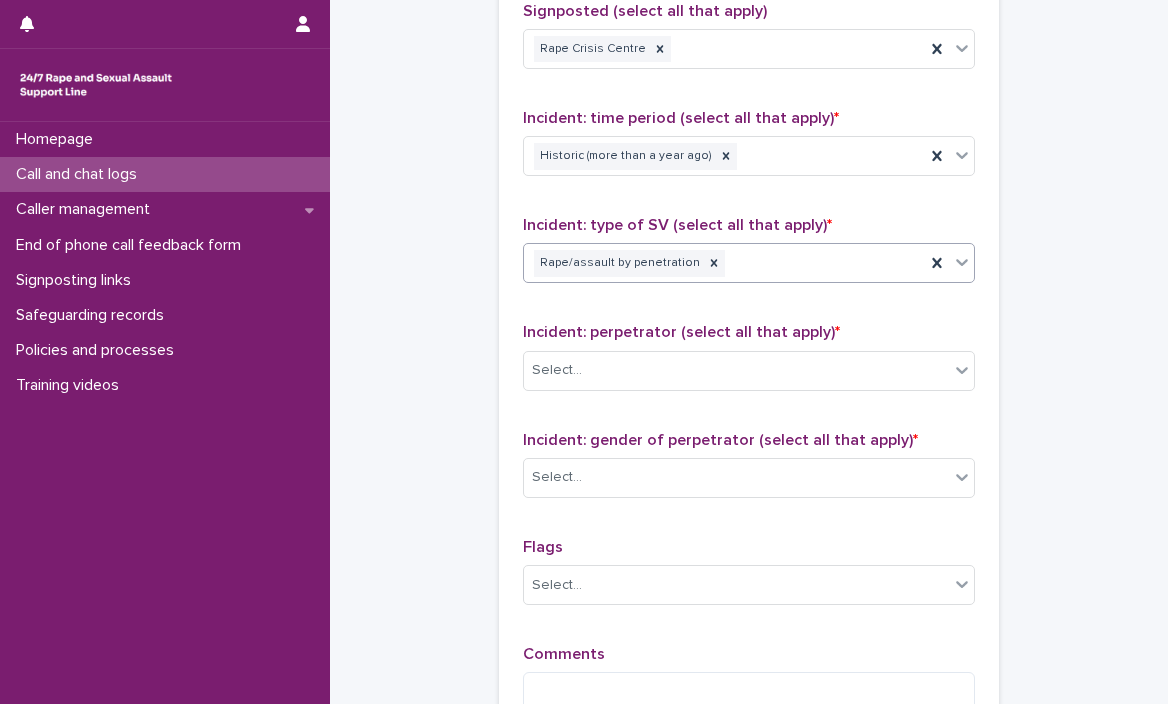 scroll, scrollTop: 1418, scrollLeft: 0, axis: vertical 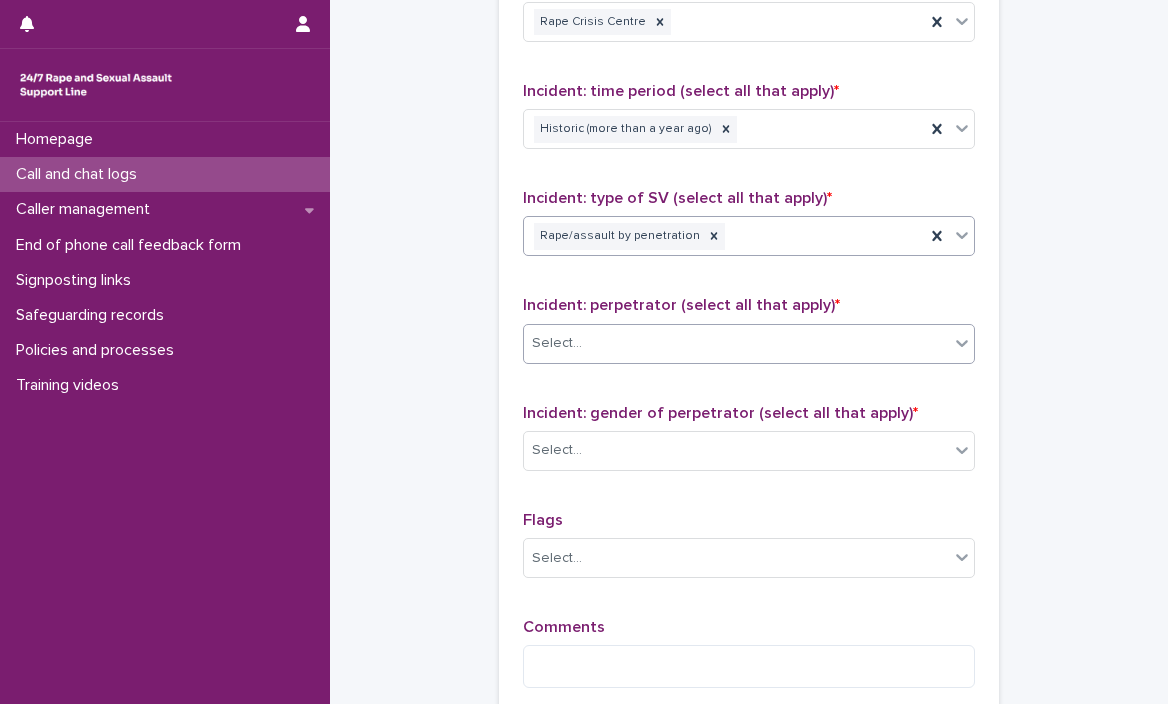 click on "Select..." at bounding box center [736, 343] 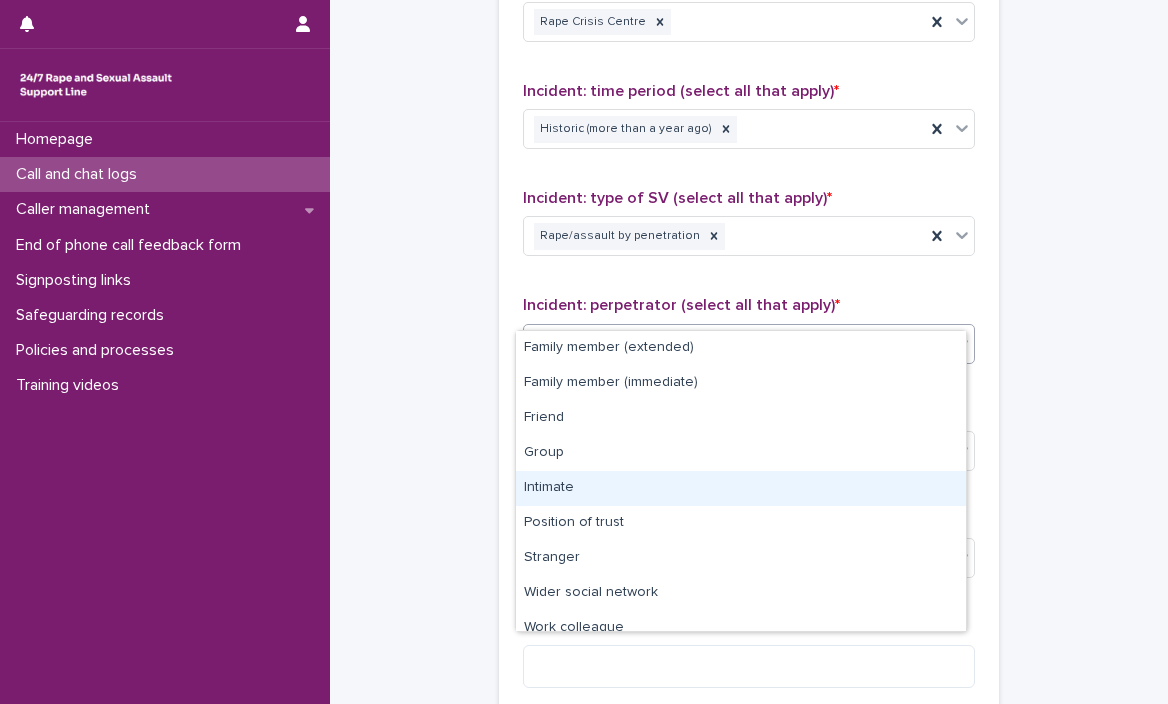 click on "Intimate" at bounding box center (741, 488) 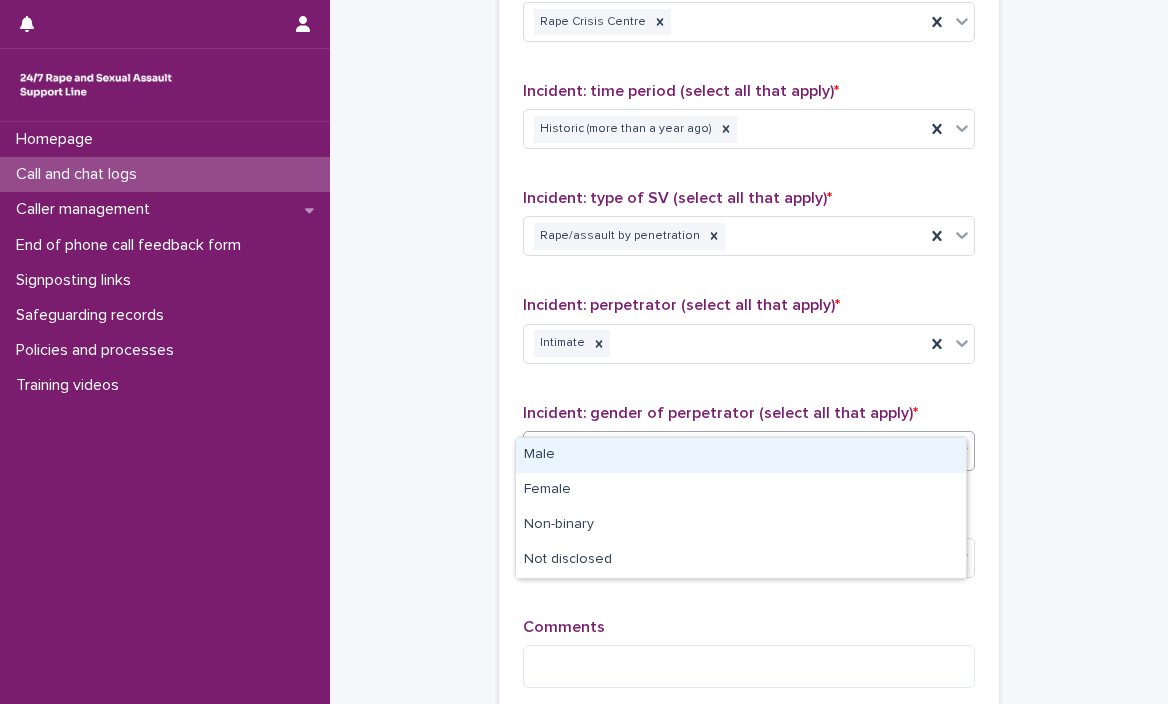 click on "Select..." at bounding box center [736, 450] 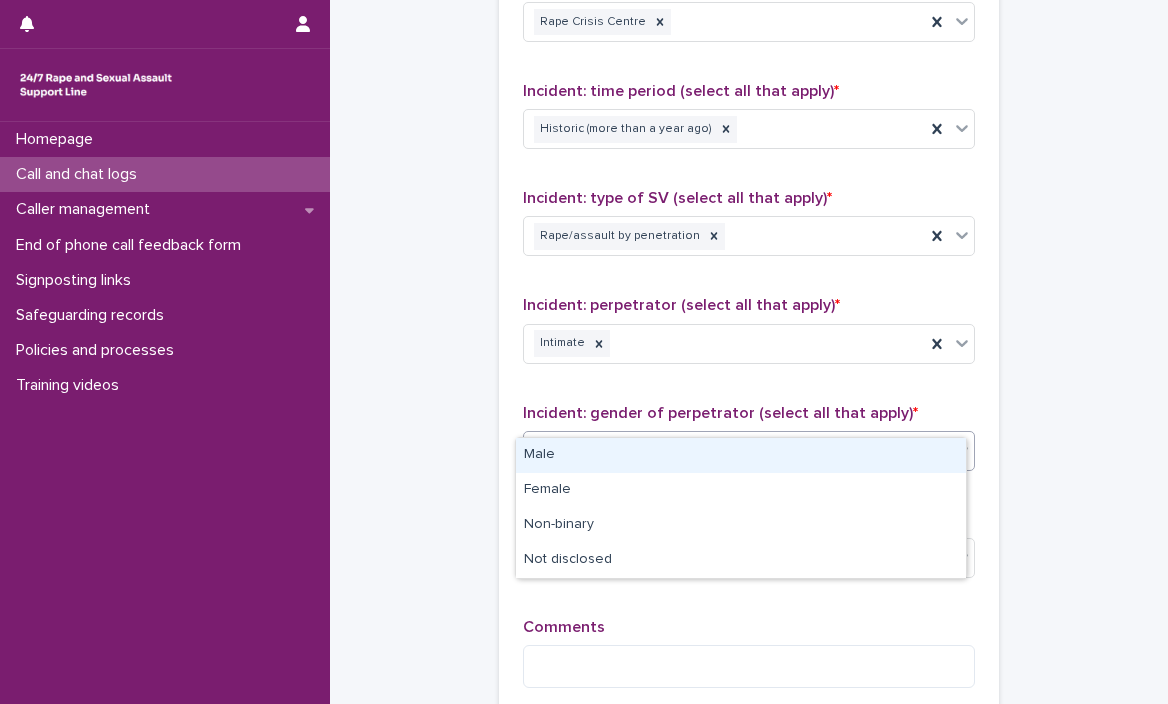 click on "Male" at bounding box center (741, 455) 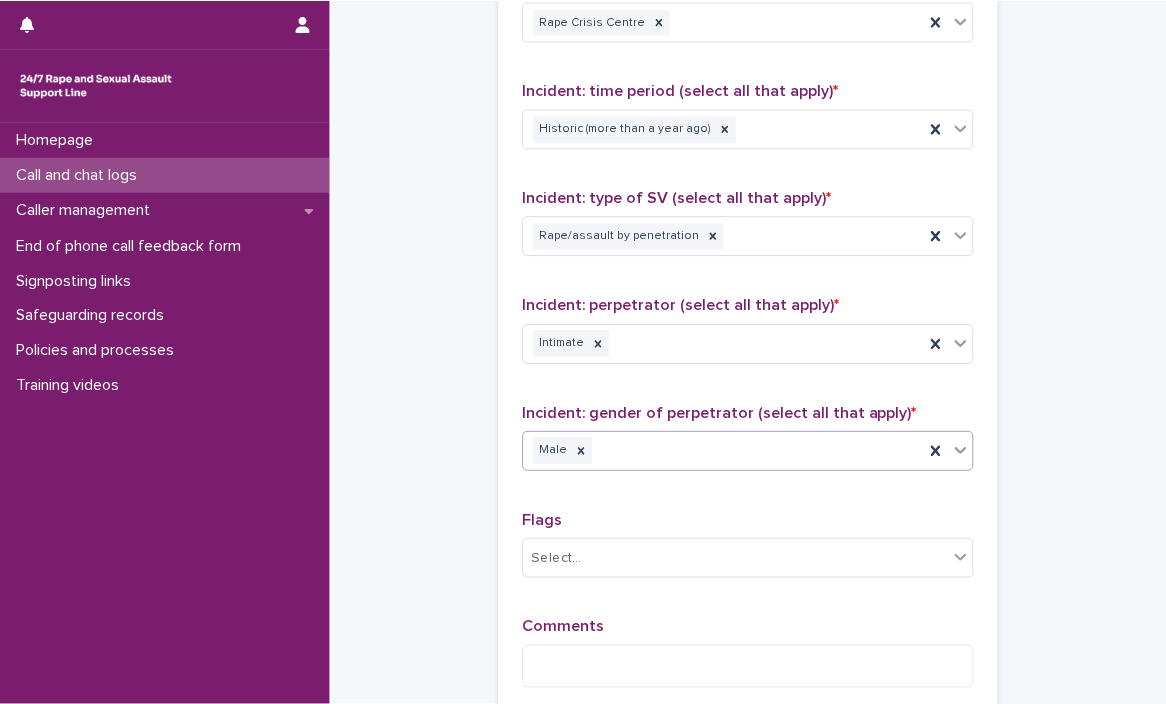 scroll, scrollTop: 1612, scrollLeft: 0, axis: vertical 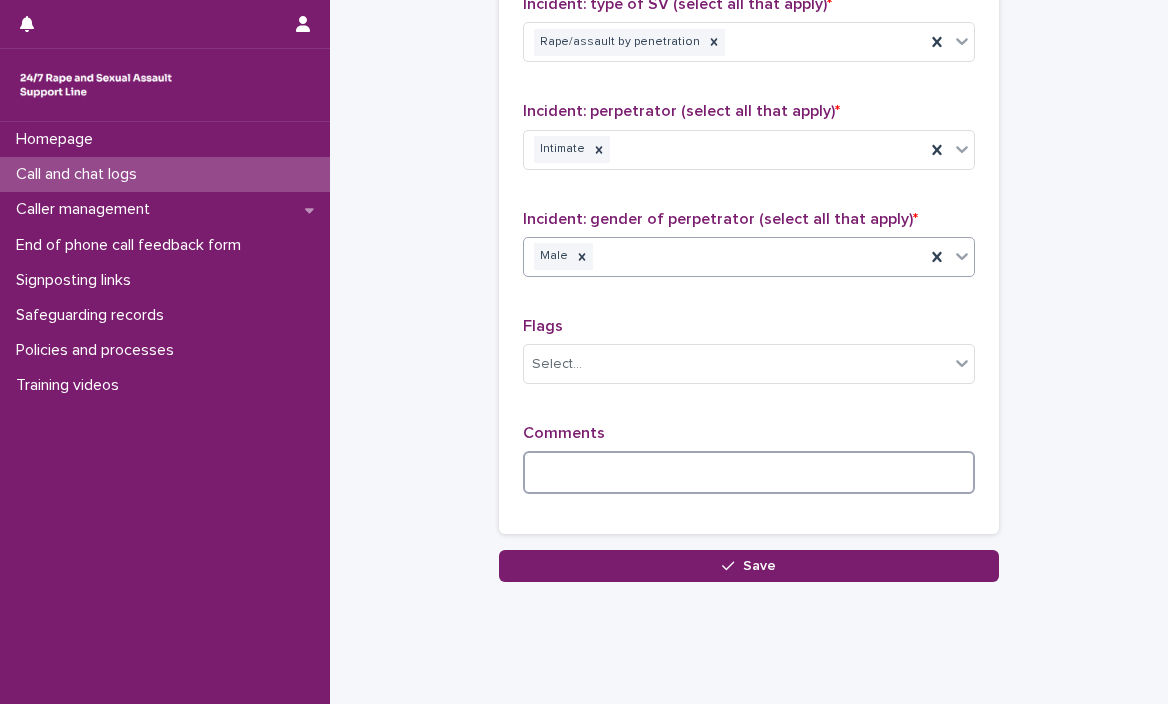 click at bounding box center [749, 472] 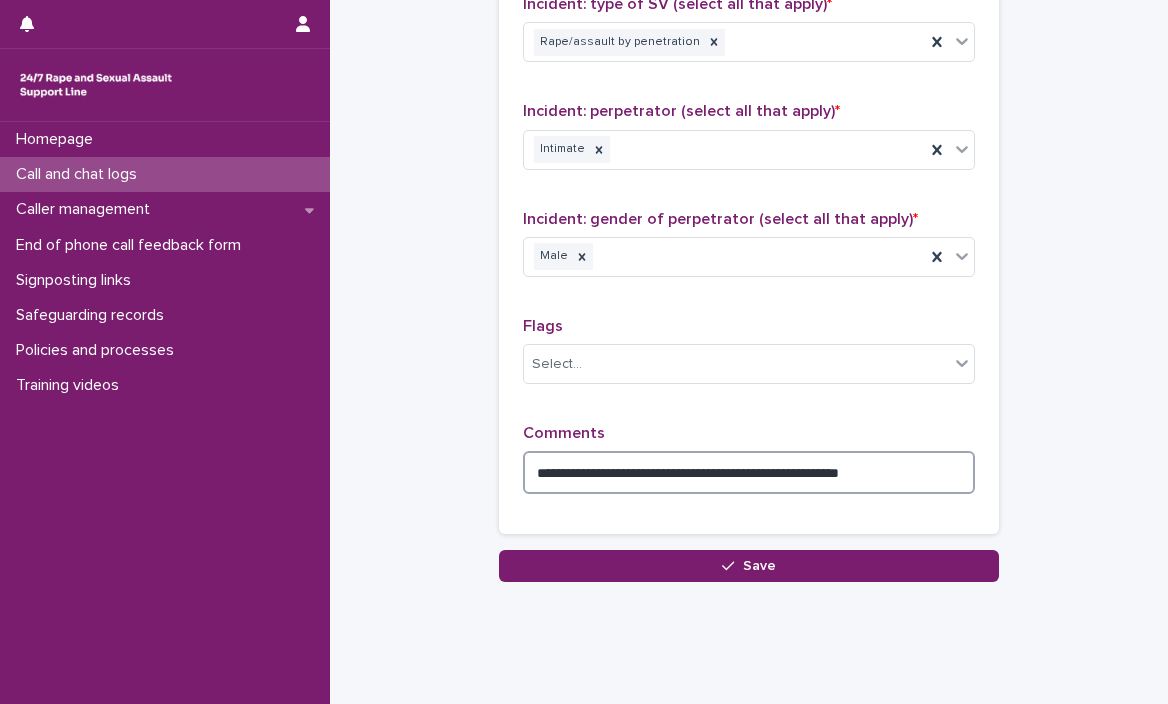 type on "**********" 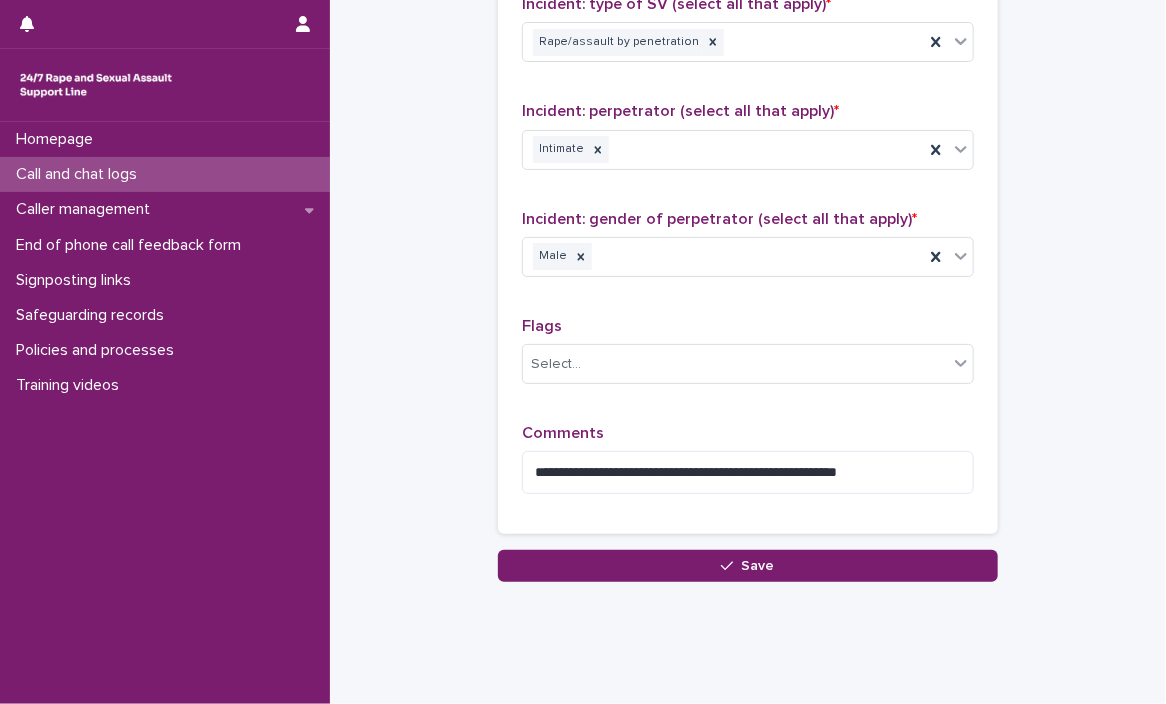 click on "Loading... Saving… Loading... Saving… Call and chat logs: add new Loading... Saving… Loading... Saving… Loading... Saving… Start date and time * Duration (in minutes) * Call or chat? * Phone Loading... Saving… Type of user * Victim/survivor New/repeat user * New user Loading... Saving… Loading... Saving… Country (if provided) * Unknown Region (if provided) * Unknown Loading... Saving… Loading... Saving… Gender of victim/survivor (if provided) * Unknown Age of victim/survivor (if provided) * Unknown Loading... Saving… Type of support received (select all that apply) Emotional support Exploration of options Signposting Signposted (select all that apply) Rape Crisis Centre Incident: time period (select all that apply) * Historic (more than a year ago) Incident: type of SV (select all that apply) * Rape/assault by penetration Incident: perpetrator (select all that apply) * Intimate Incident: gender of perpetrator (select all that apply) * Male Flags Select... Comments Save" at bounding box center (748, -489) 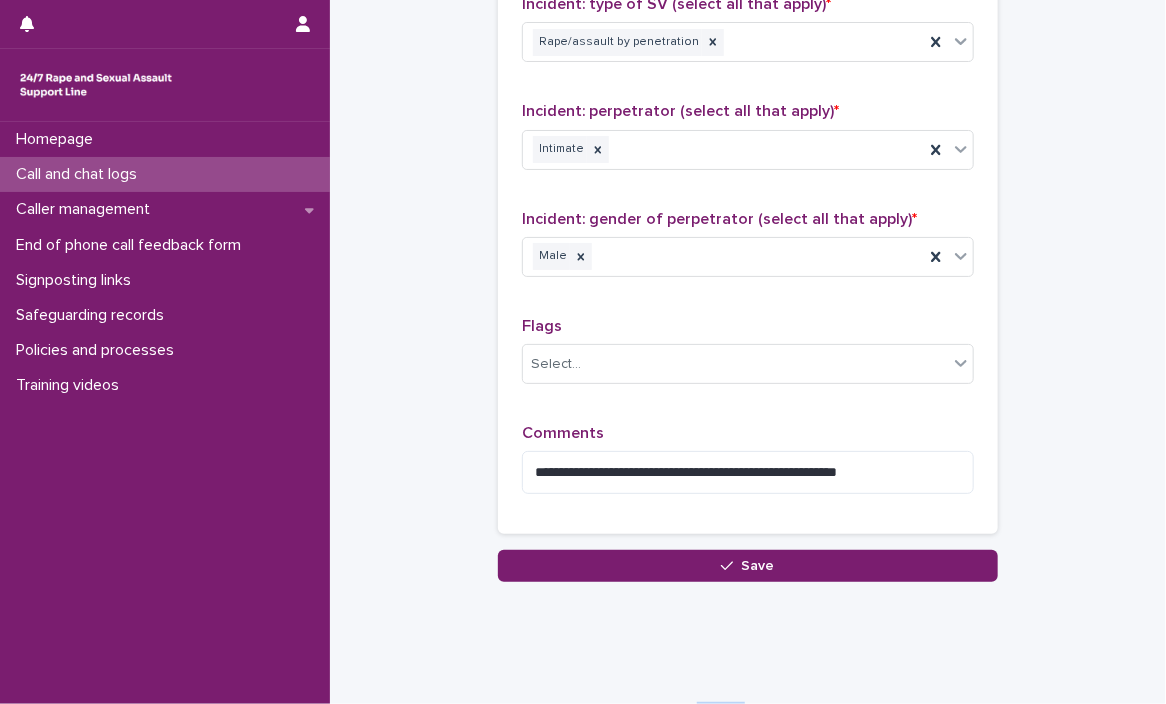 click on "Loading... Saving… Loading... Saving… Call and chat logs: add new Loading... Saving… Loading... Saving… Loading... Saving… Start date and time * Duration (in minutes) * Call or chat? * Phone Loading... Saving… Type of user * Victim/survivor New/repeat user * New user Loading... Saving… Loading... Saving… Country (if provided) * Unknown Region (if provided) * Unknown Loading... Saving… Loading... Saving… Gender of victim/survivor (if provided) * Unknown Age of victim/survivor (if provided) * Unknown Loading... Saving… Type of support received (select all that apply) Emotional support Exploration of options Signposting Signposted (select all that apply) Rape Crisis Centre Incident: time period (select all that apply) * Historic (more than a year ago) Incident: type of SV (select all that apply) * Rape/assault by penetration Incident: perpetrator (select all that apply) * Intimate Incident: gender of perpetrator (select all that apply) * Male Flags Select... Comments Save" at bounding box center [748, -489] 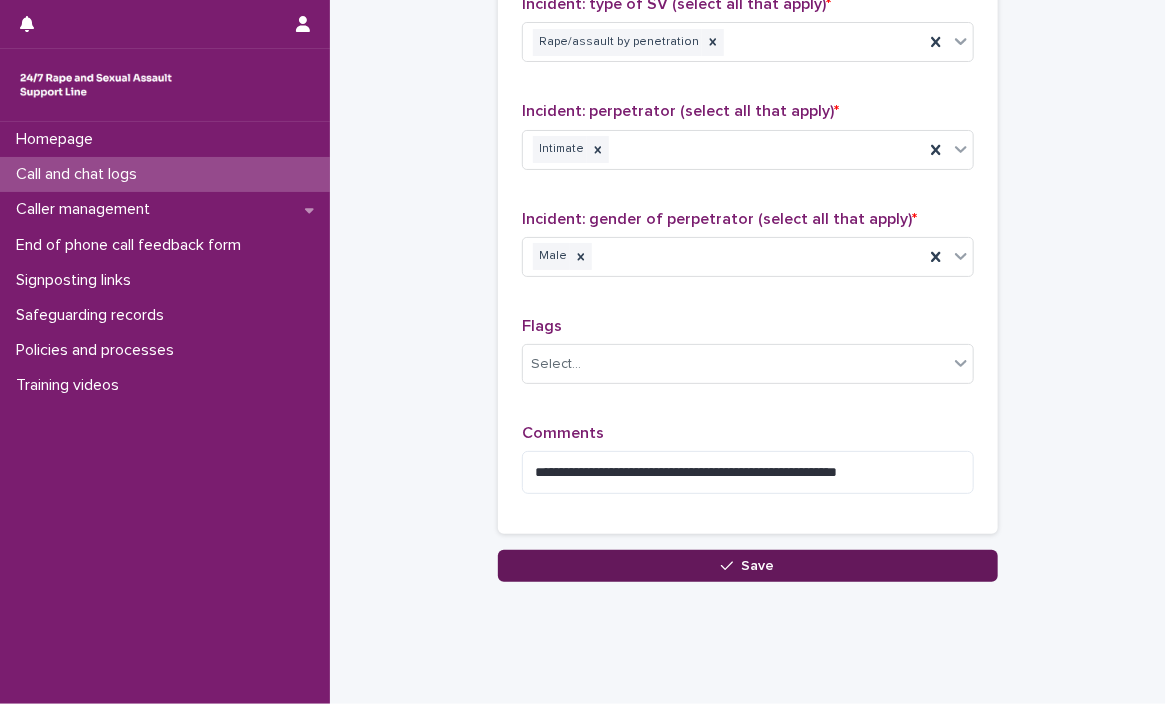 drag, startPoint x: 641, startPoint y: 553, endPoint x: 648, endPoint y: 524, distance: 29.832869 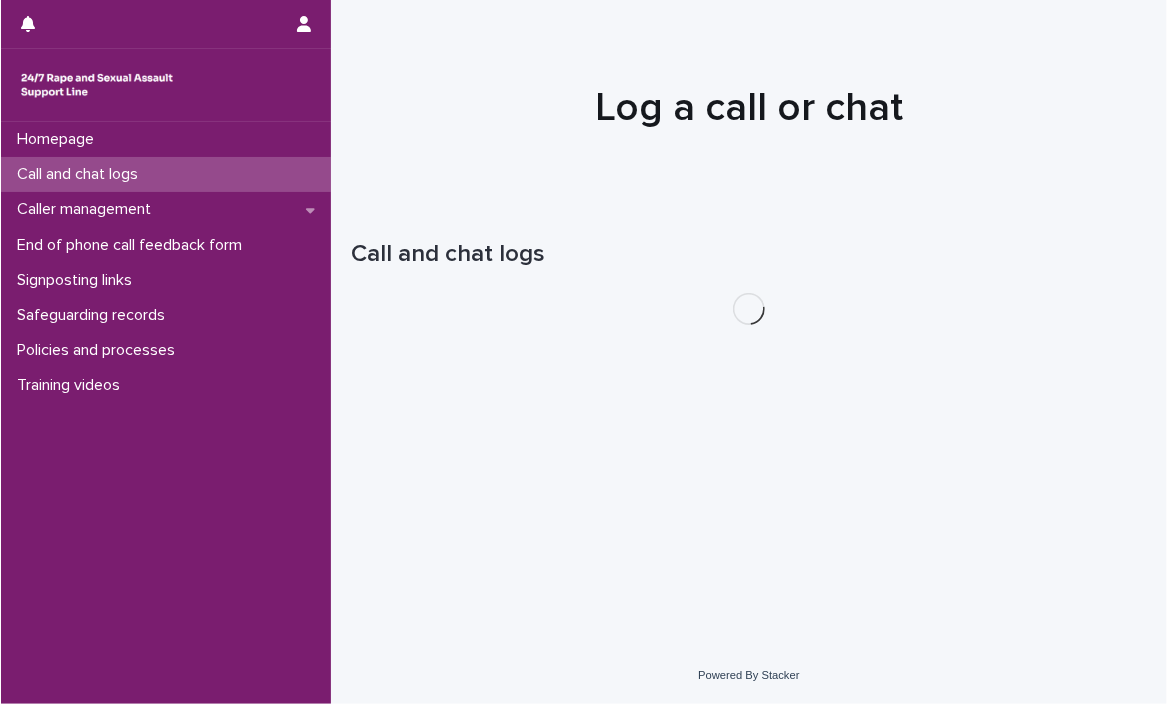 scroll, scrollTop: 0, scrollLeft: 0, axis: both 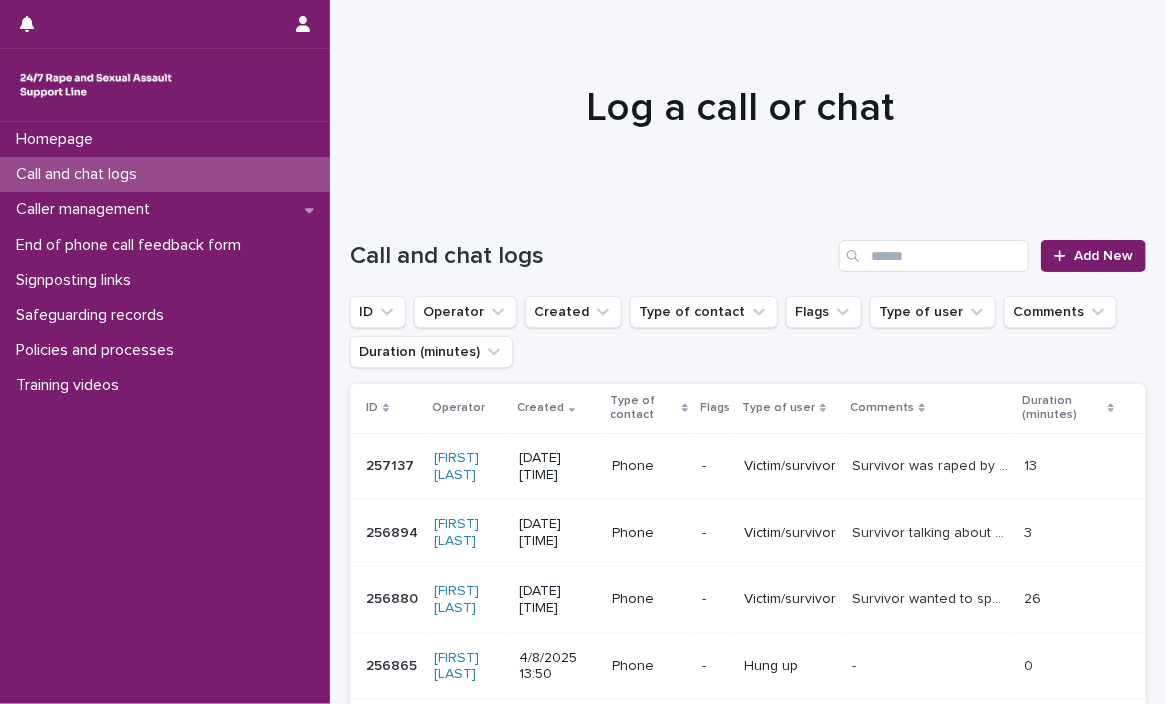click on "Call and chat logs" at bounding box center (80, 174) 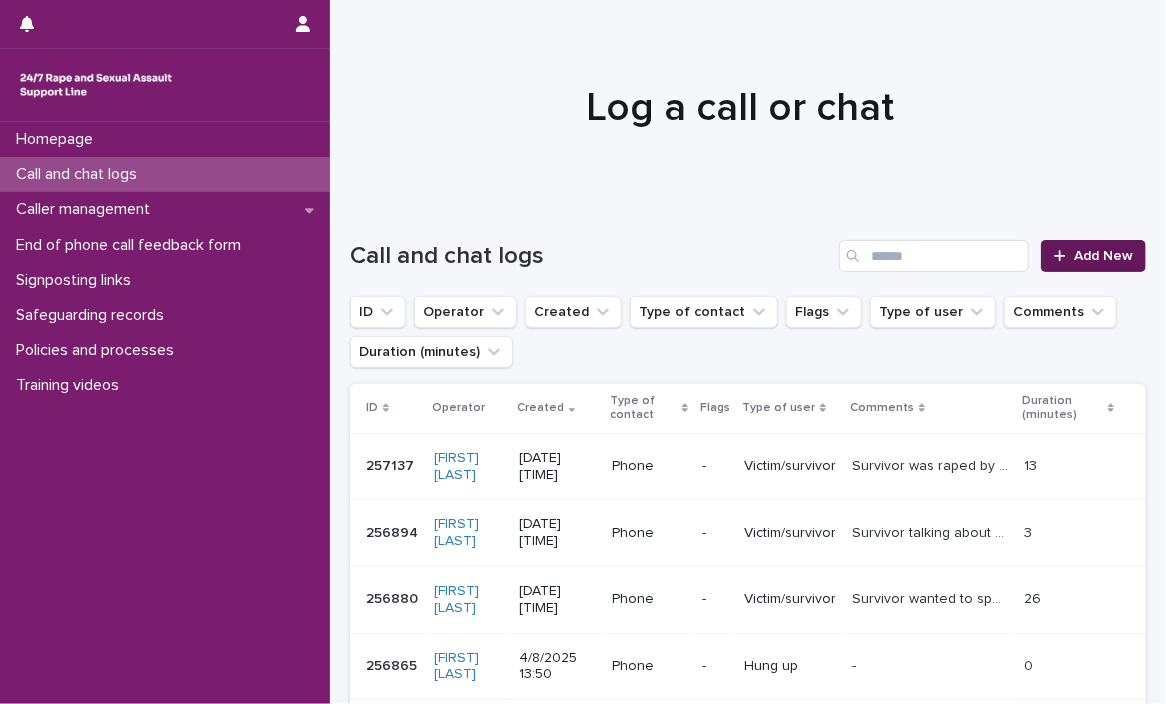 click on "Add New" at bounding box center [1093, 256] 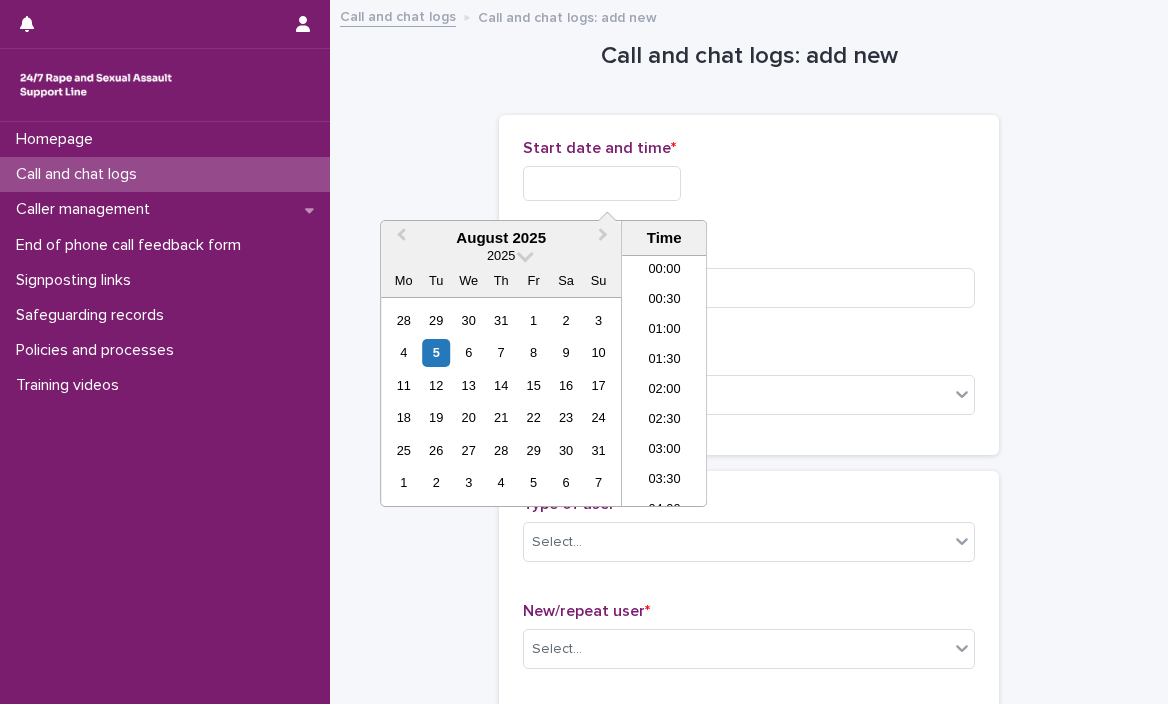 click at bounding box center (602, 183) 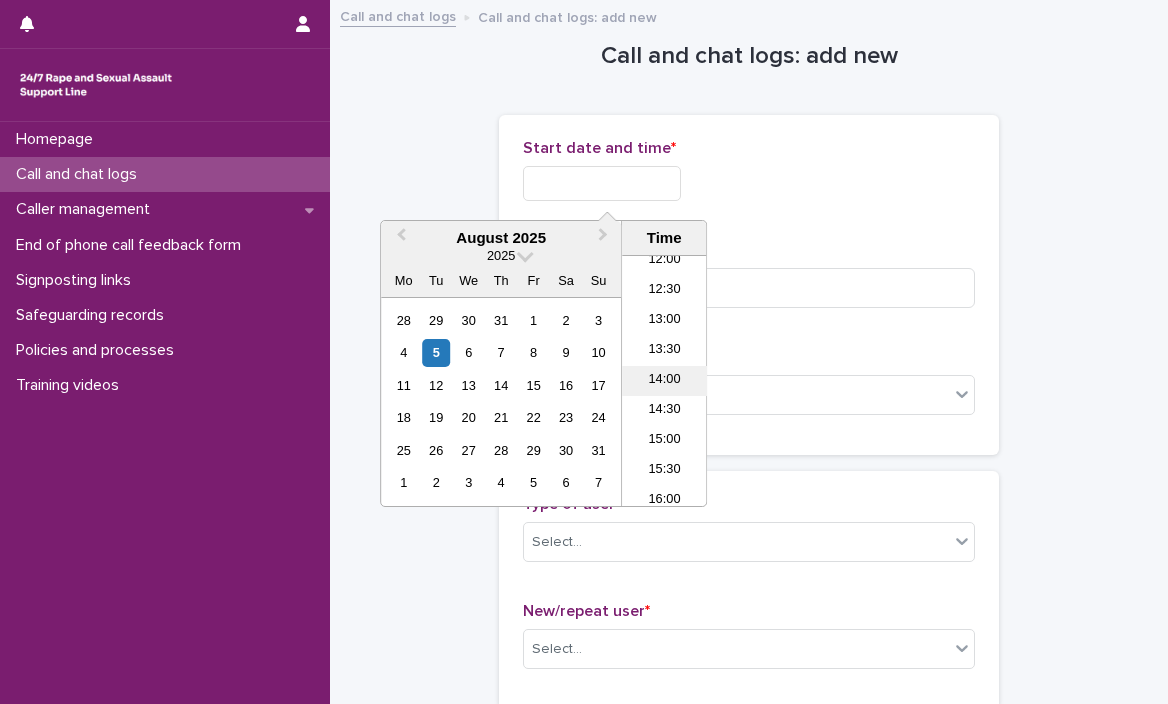 click on "14:00" at bounding box center (664, 381) 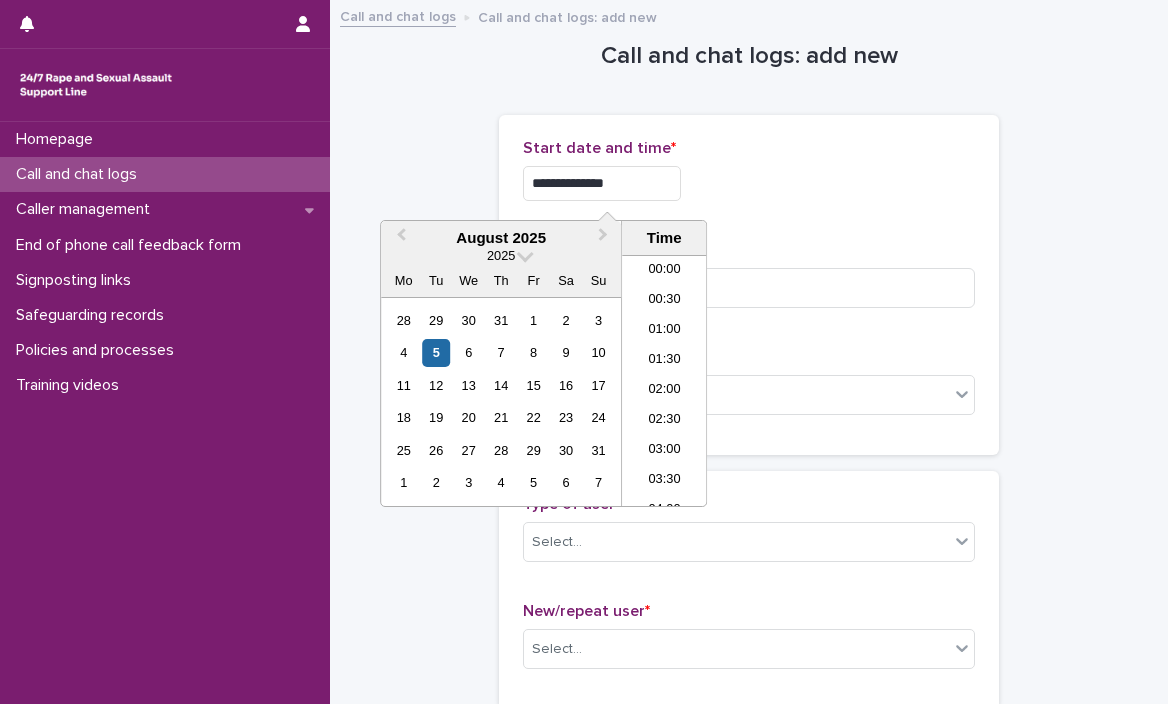 scroll, scrollTop: 730, scrollLeft: 0, axis: vertical 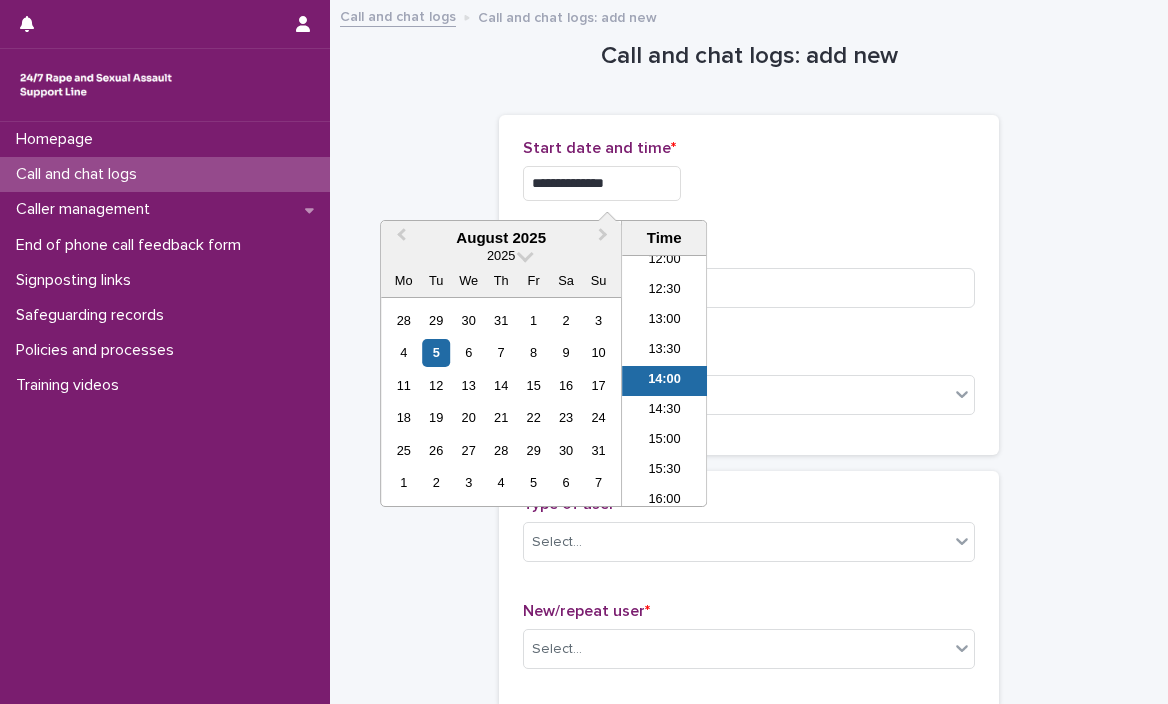 click on "**********" at bounding box center (602, 183) 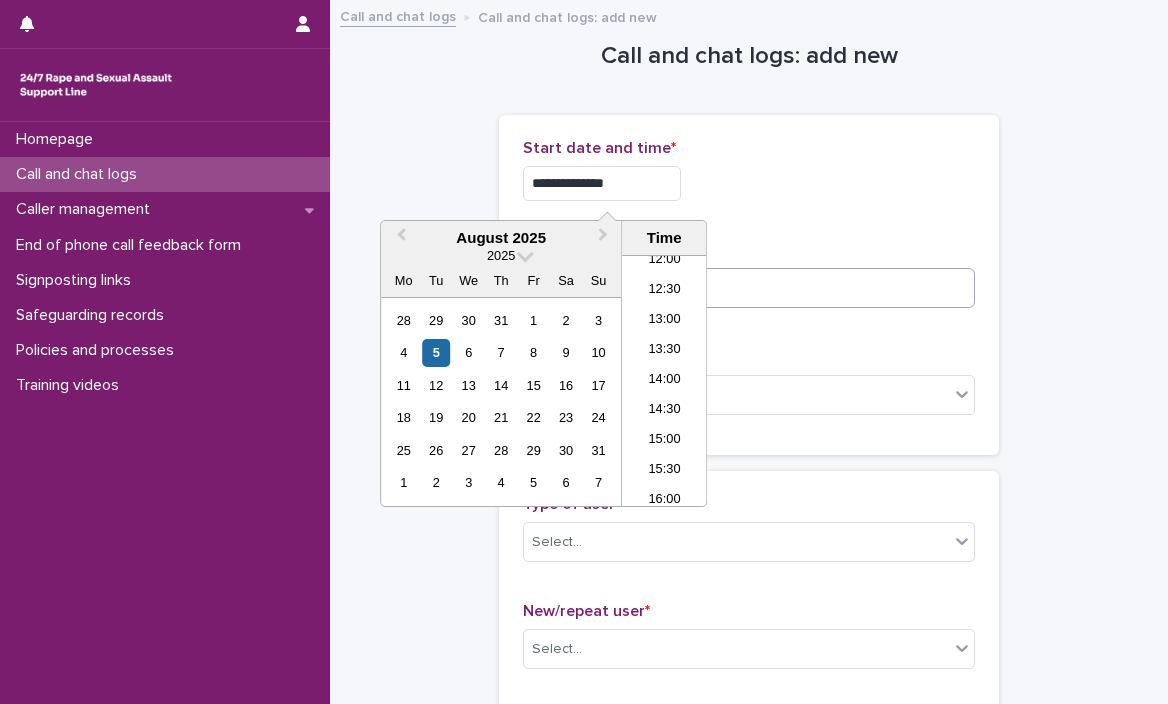 type on "**********" 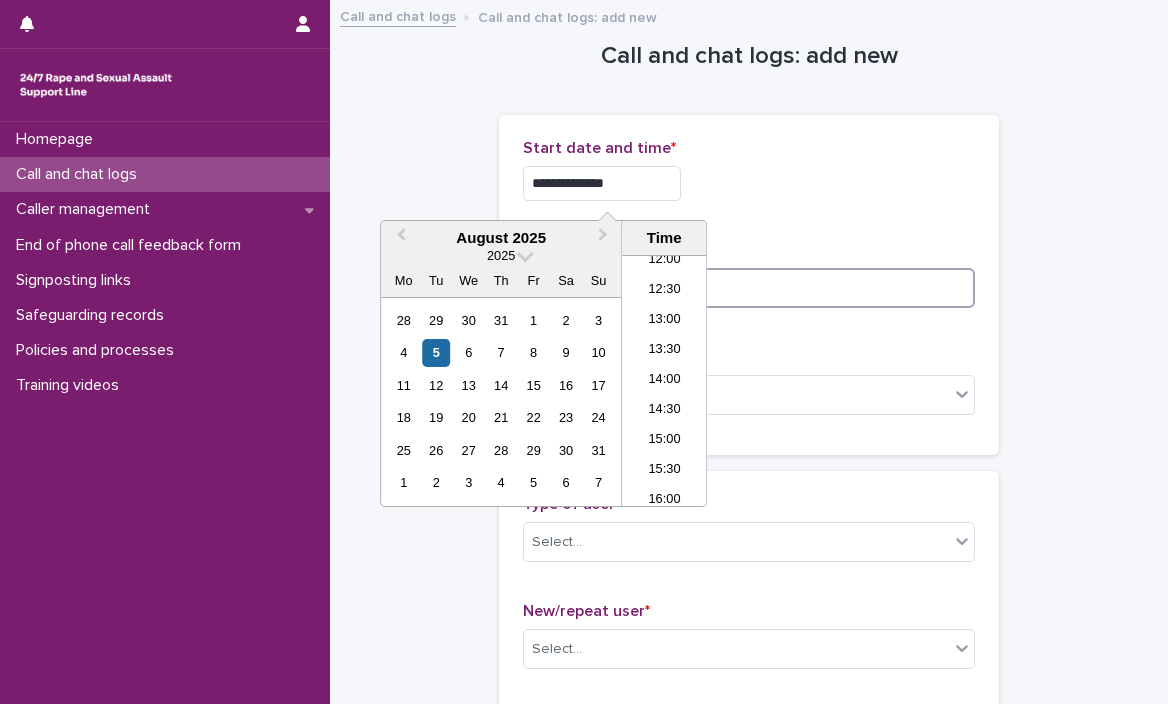 click at bounding box center (749, 288) 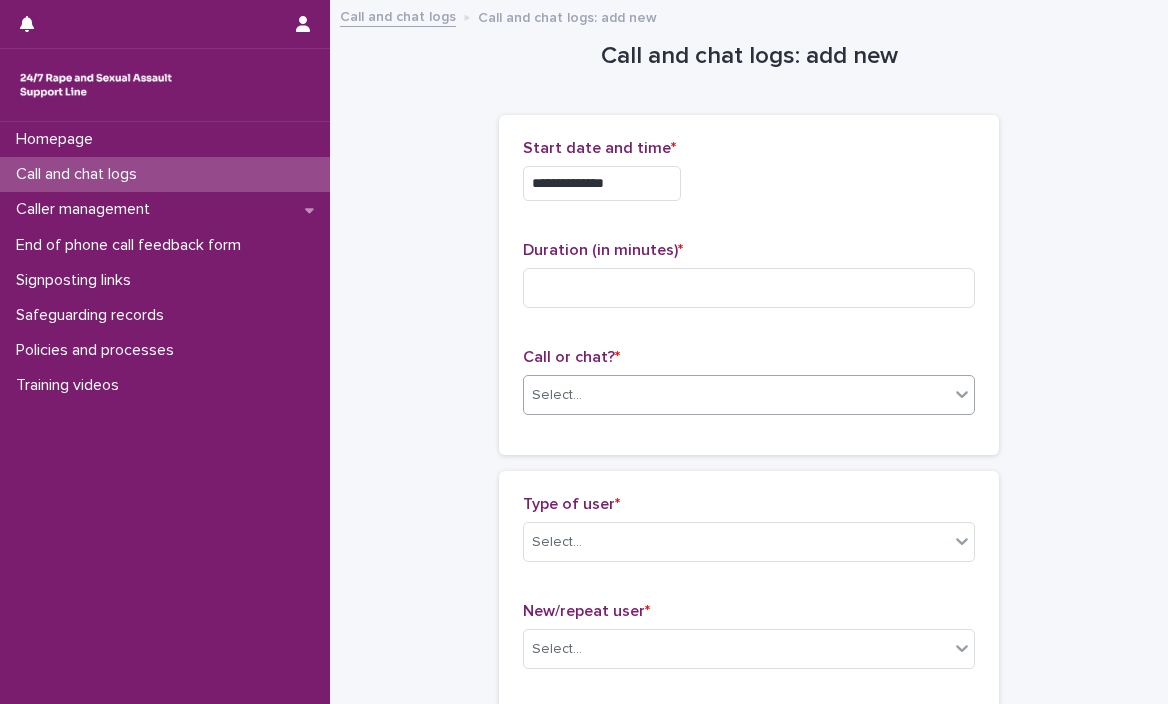 click on "Select..." at bounding box center [736, 395] 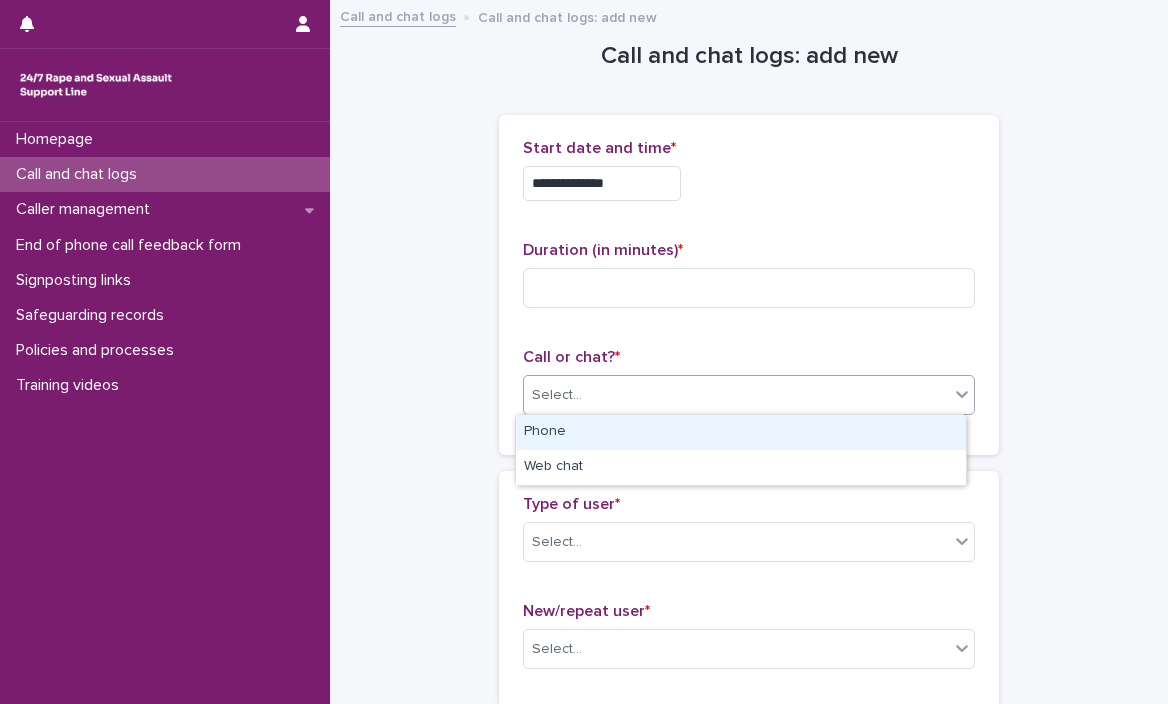 click on "Phone" at bounding box center (741, 432) 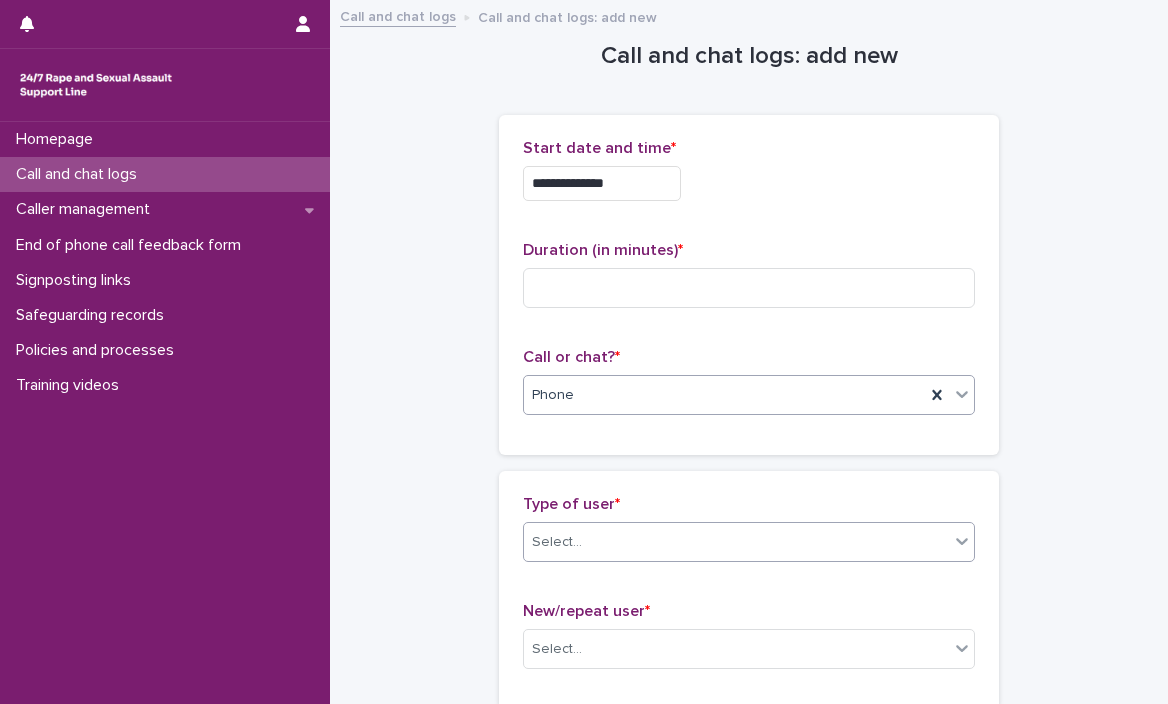 click on "Select..." at bounding box center [736, 542] 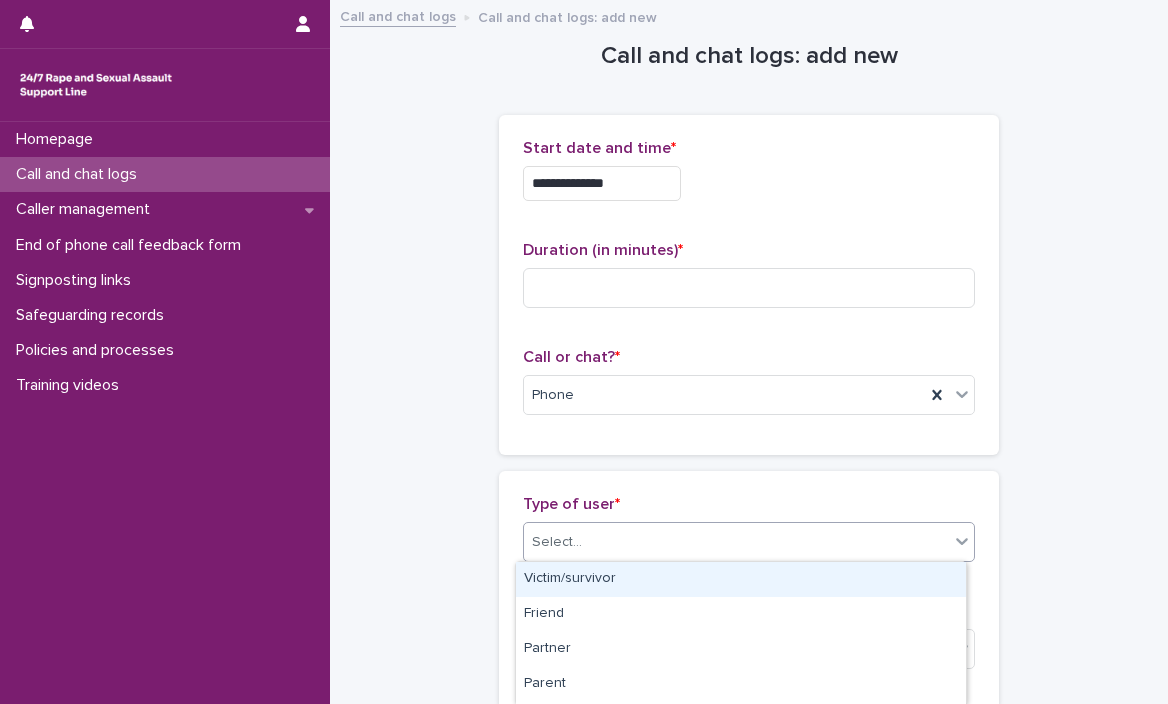 click on "Victim/survivor" at bounding box center (741, 579) 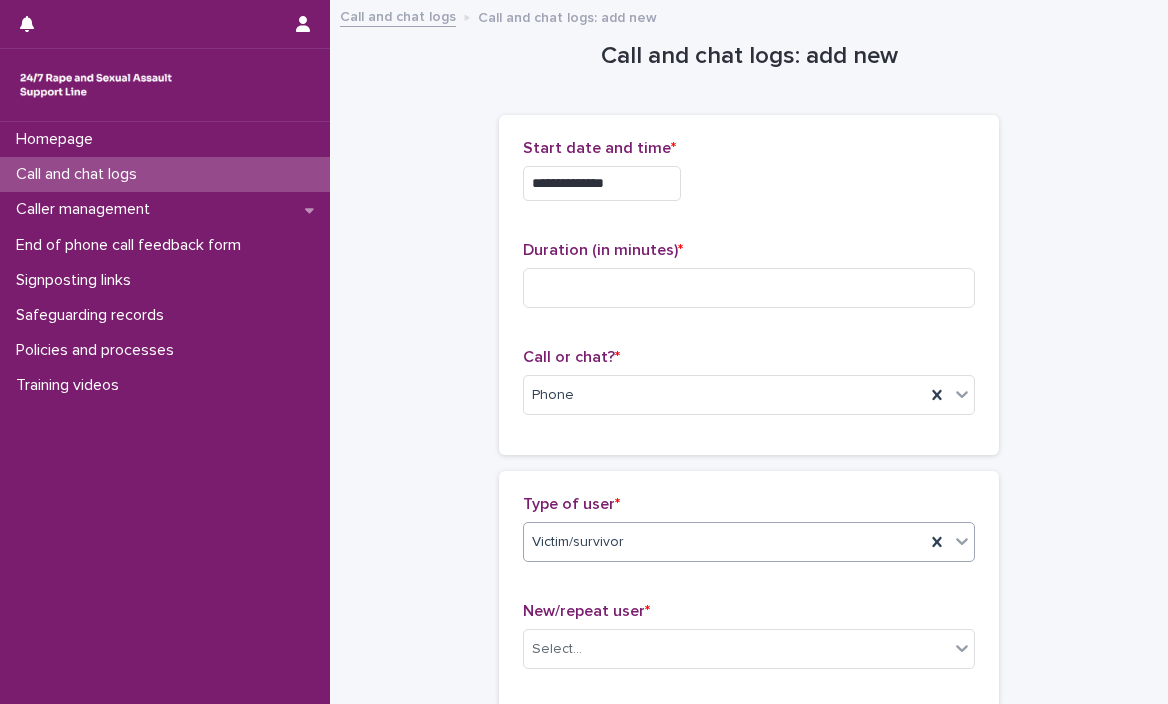 scroll, scrollTop: 616, scrollLeft: 0, axis: vertical 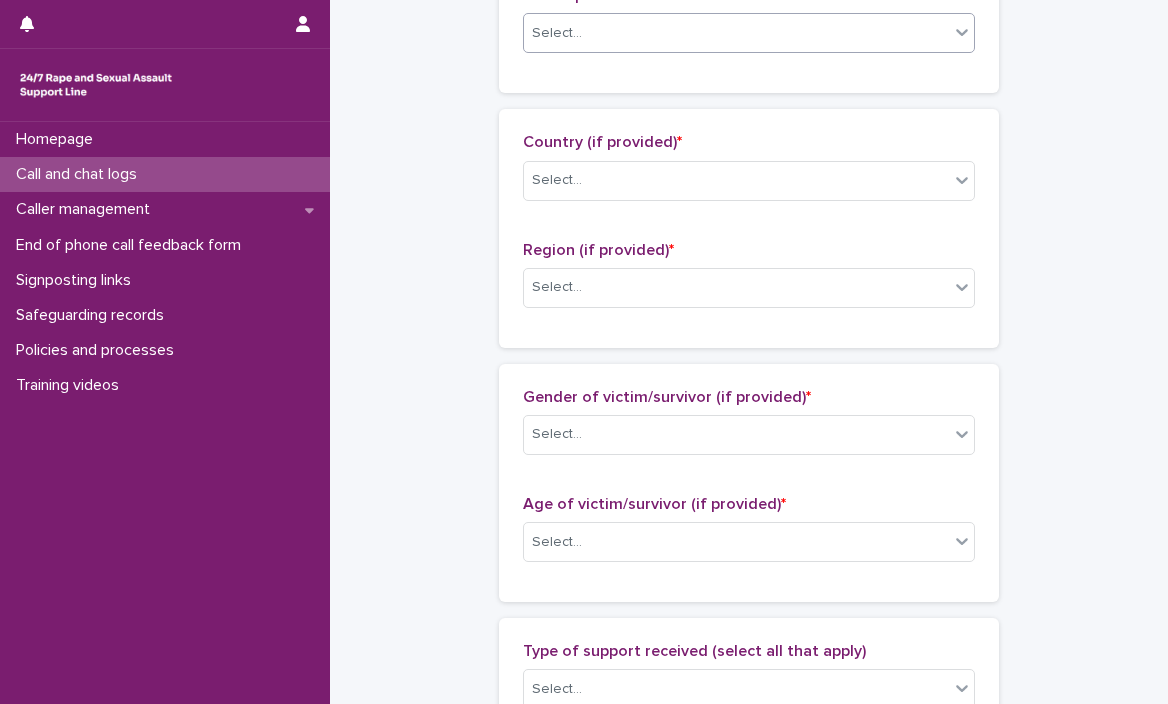 click on "Select..." at bounding box center [736, 33] 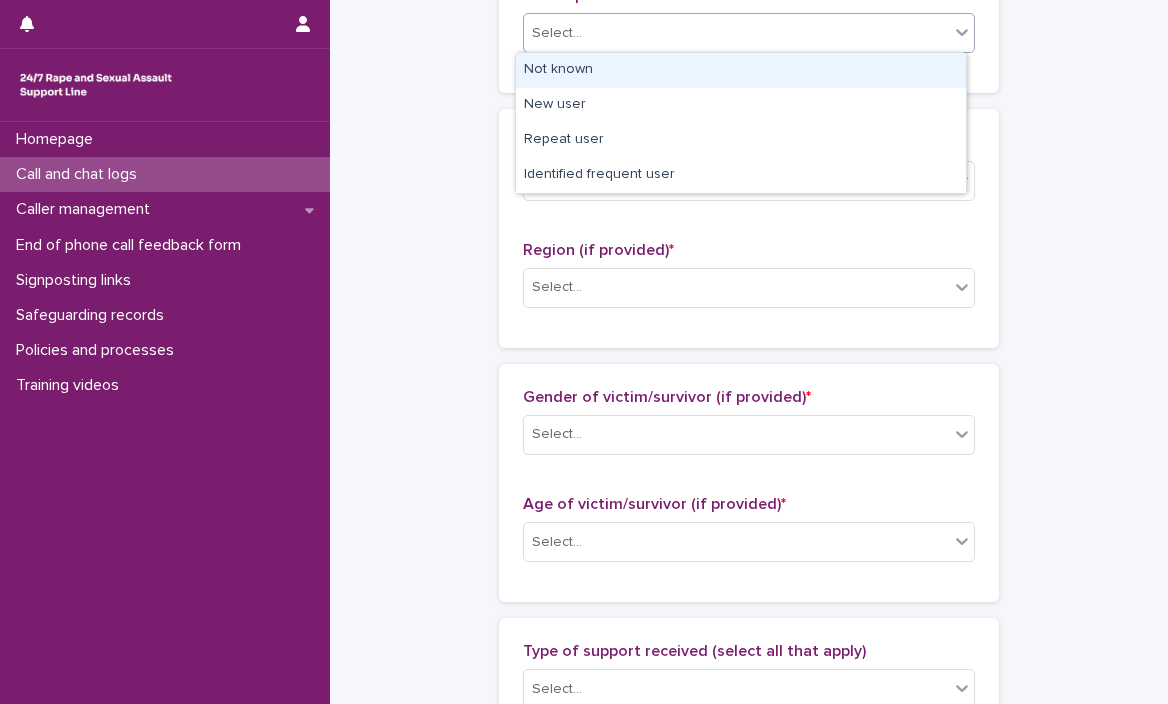 click on "Not known" at bounding box center [741, 70] 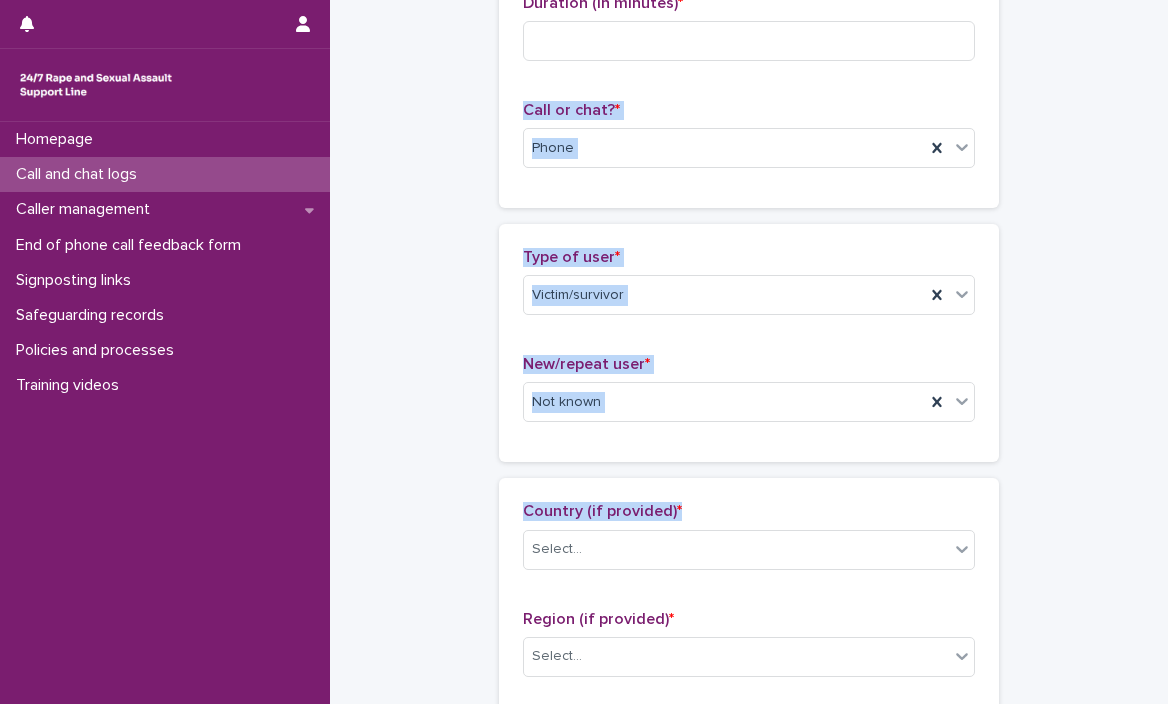 scroll, scrollTop: 107, scrollLeft: 0, axis: vertical 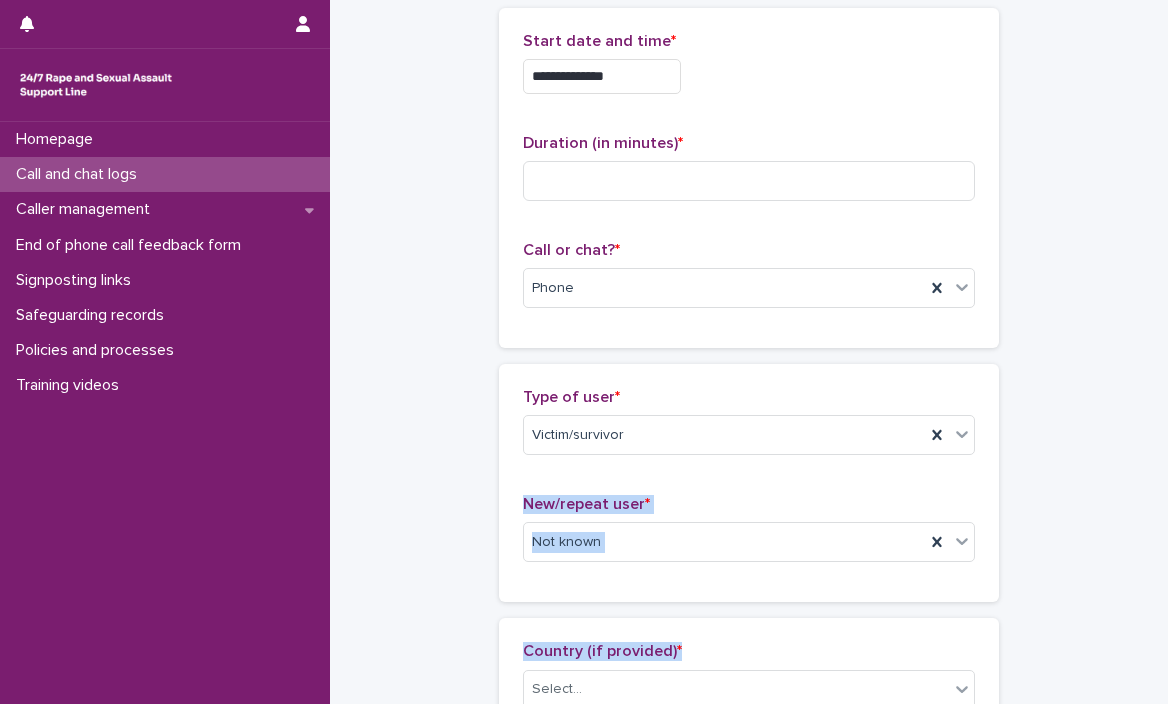 drag, startPoint x: 1008, startPoint y: 125, endPoint x: 750, endPoint y: 487, distance: 444.53122 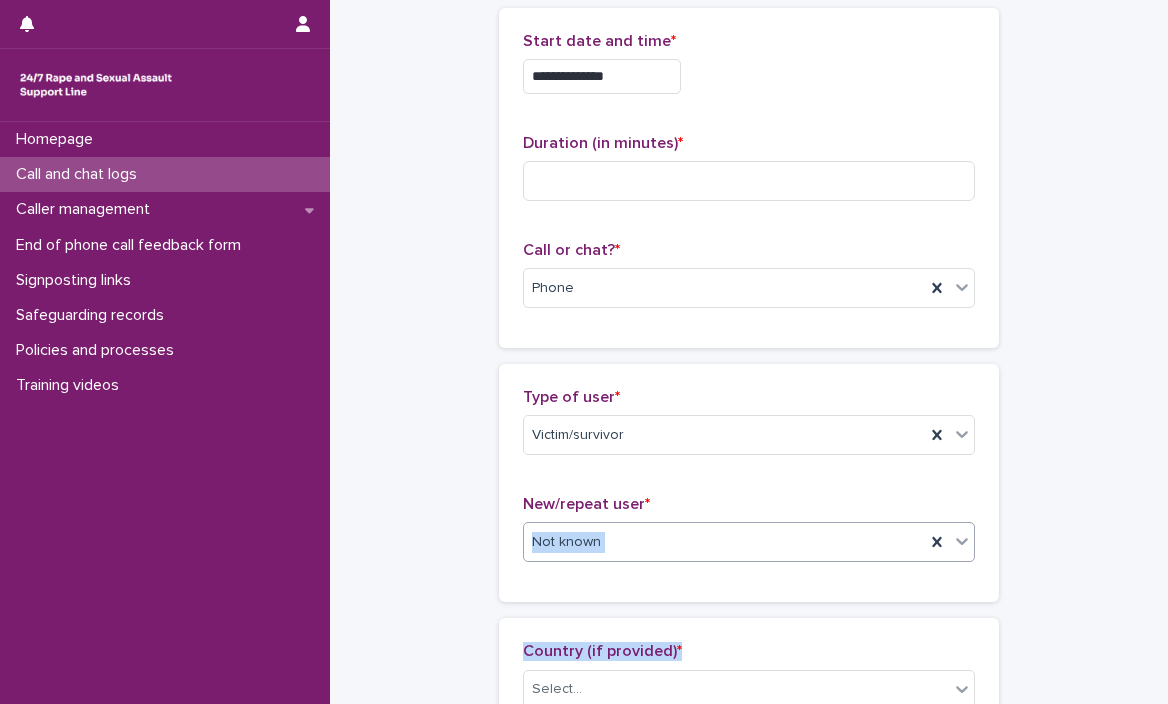 click on "Not known" at bounding box center [724, 542] 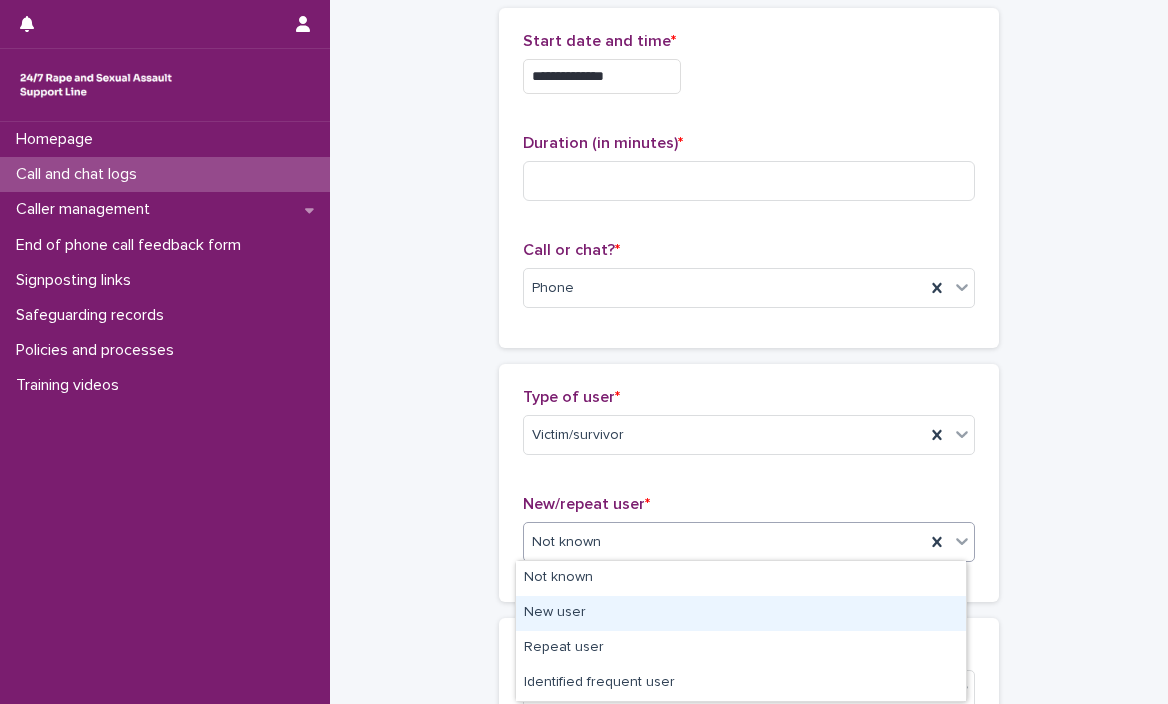 drag, startPoint x: 629, startPoint y: 631, endPoint x: 636, endPoint y: 611, distance: 21.189621 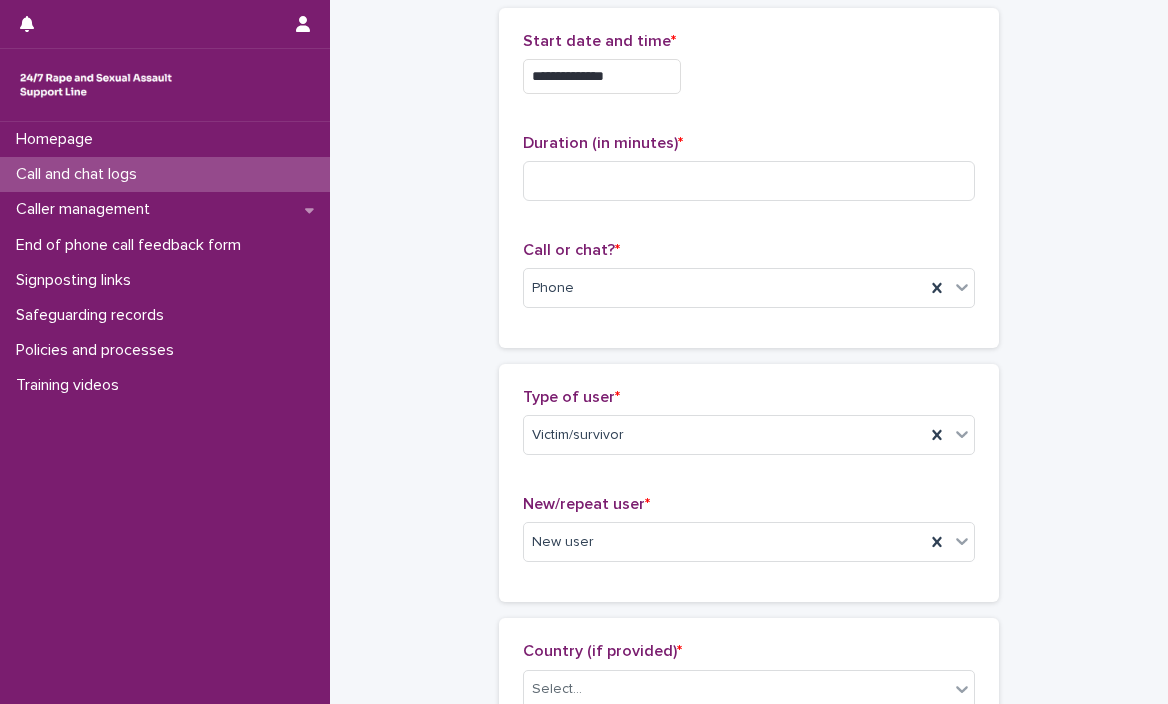 click on "**********" at bounding box center (749, 977) 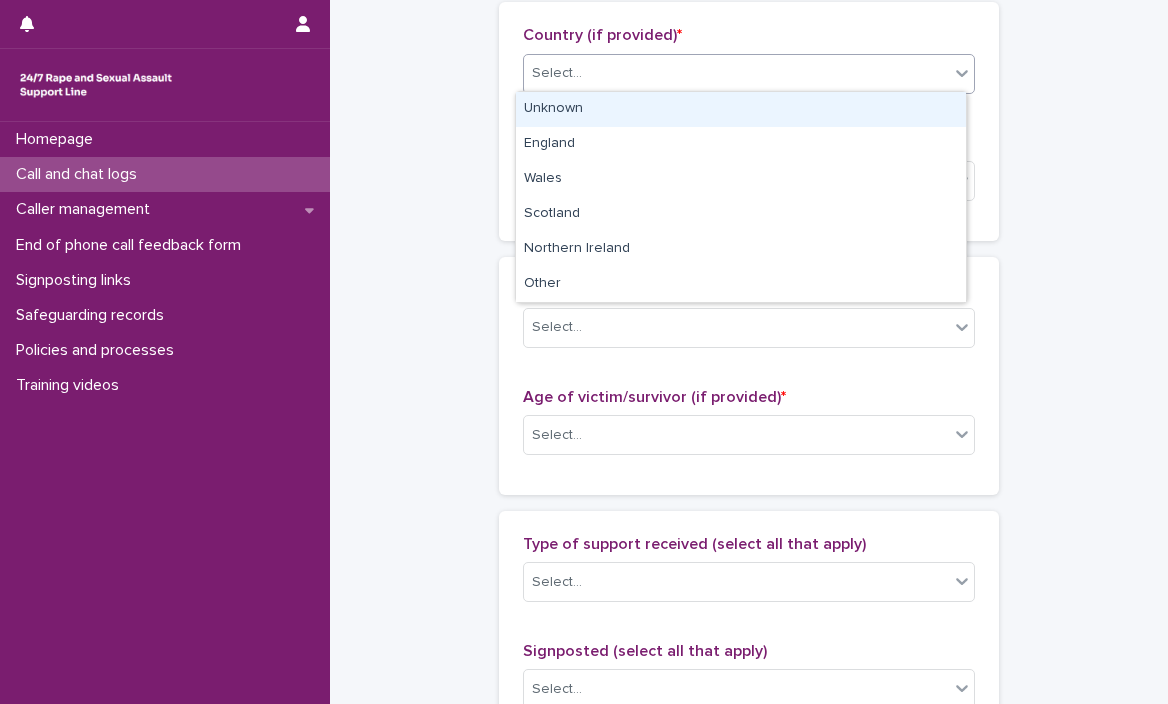 click on "Select..." at bounding box center (736, 73) 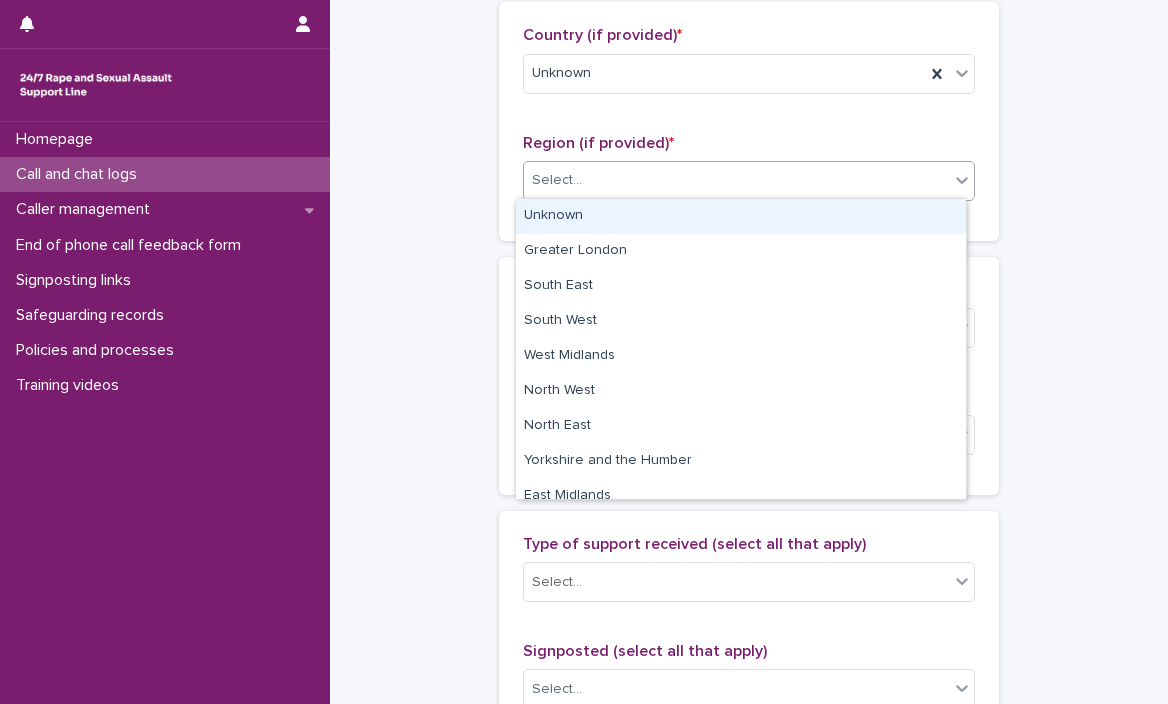 click on "Select..." at bounding box center (736, 180) 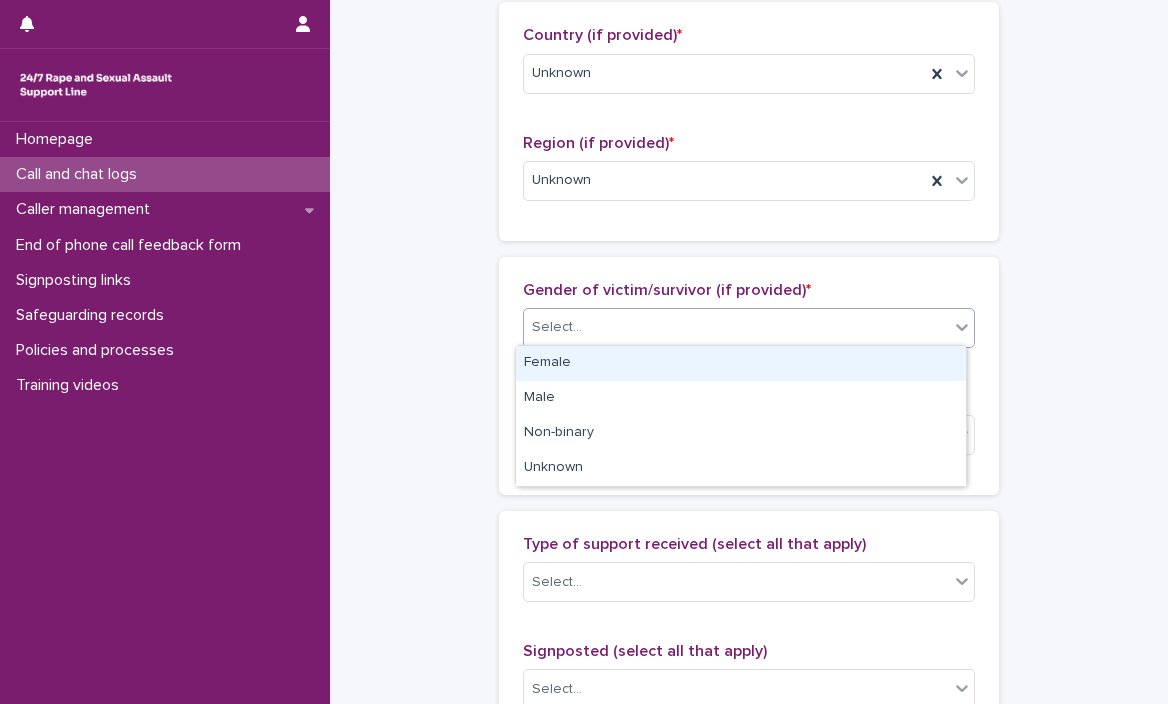 click on "Select..." at bounding box center [749, 328] 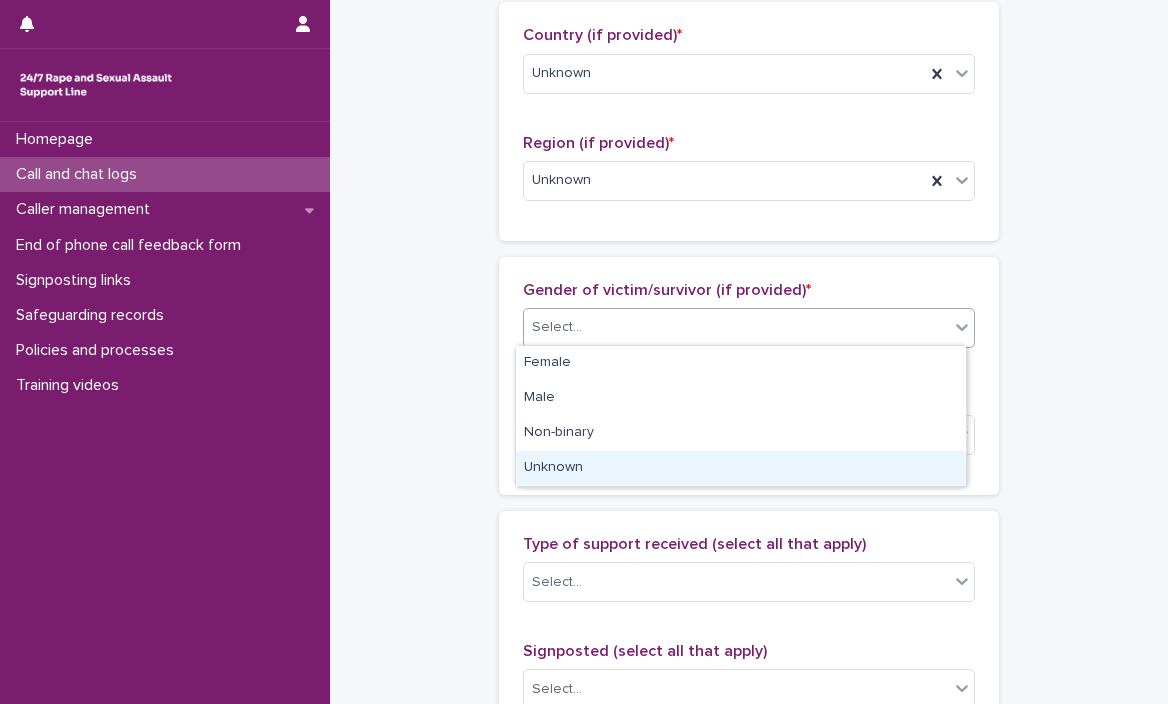 click on "Unknown" at bounding box center [741, 468] 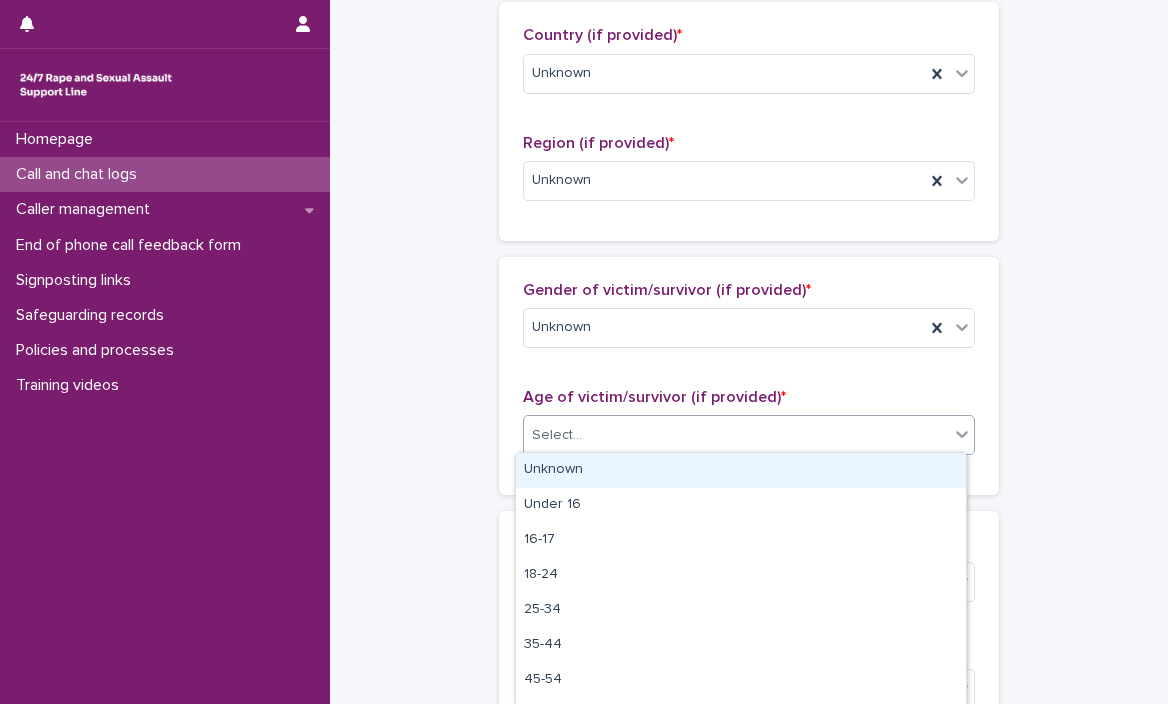 click on "Select..." at bounding box center (736, 435) 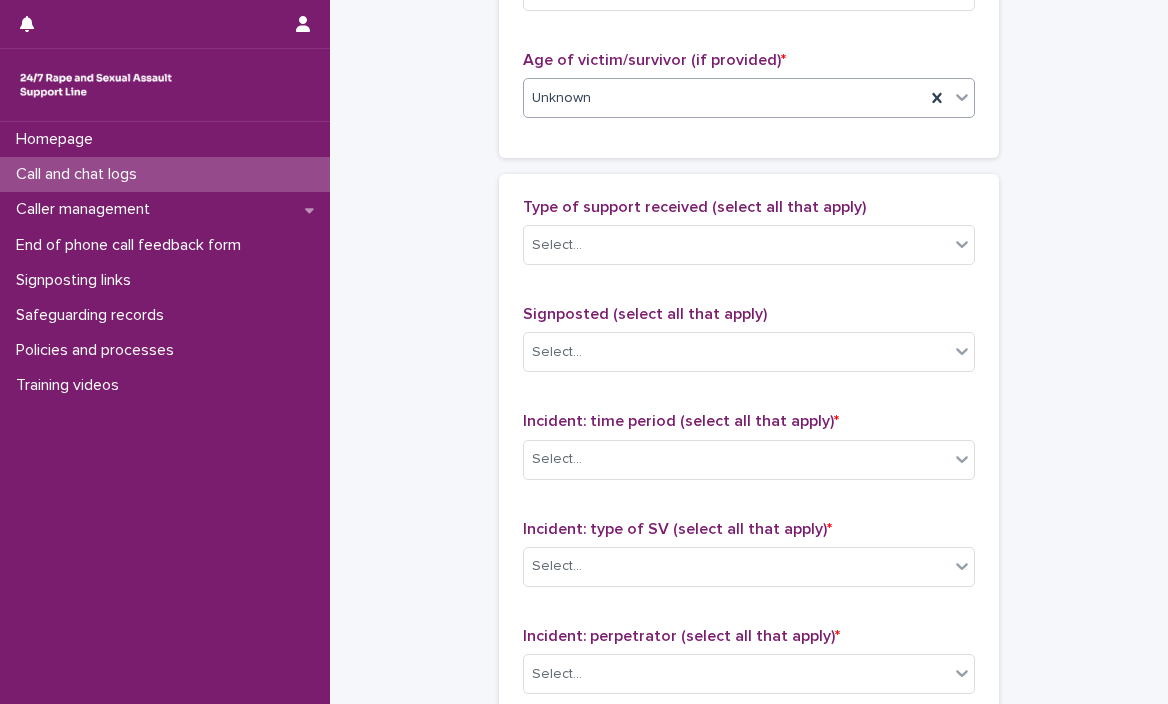 scroll, scrollTop: 1091, scrollLeft: 0, axis: vertical 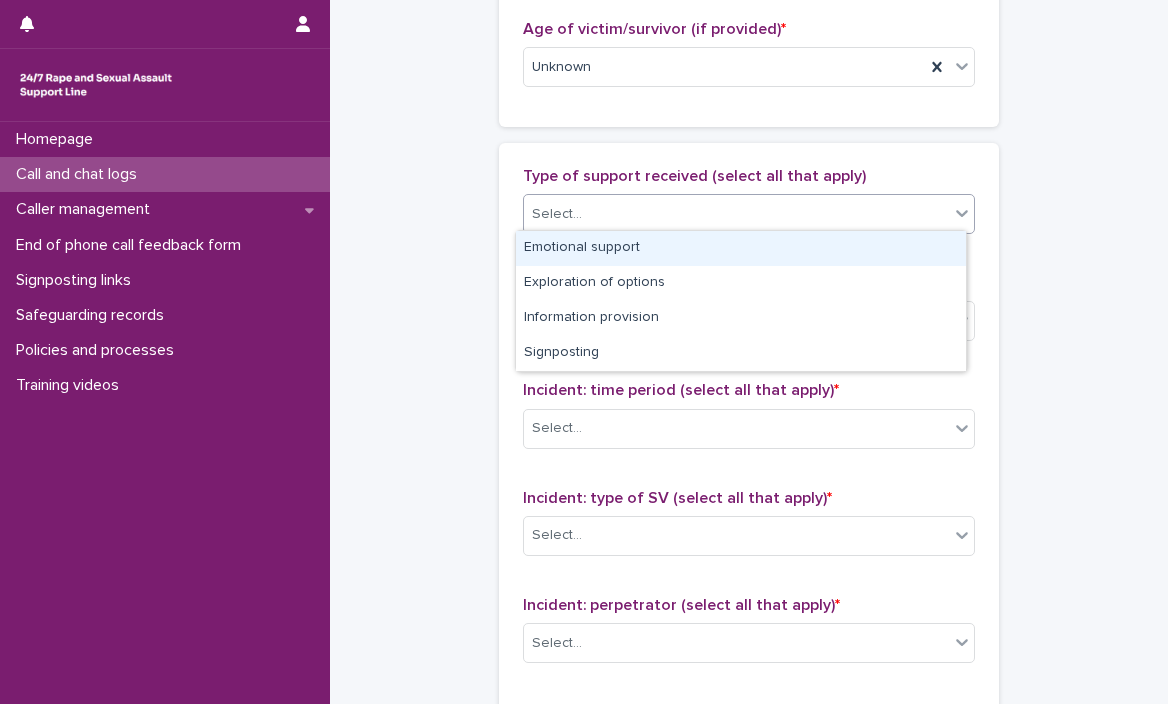 click on "Select..." at bounding box center [557, 214] 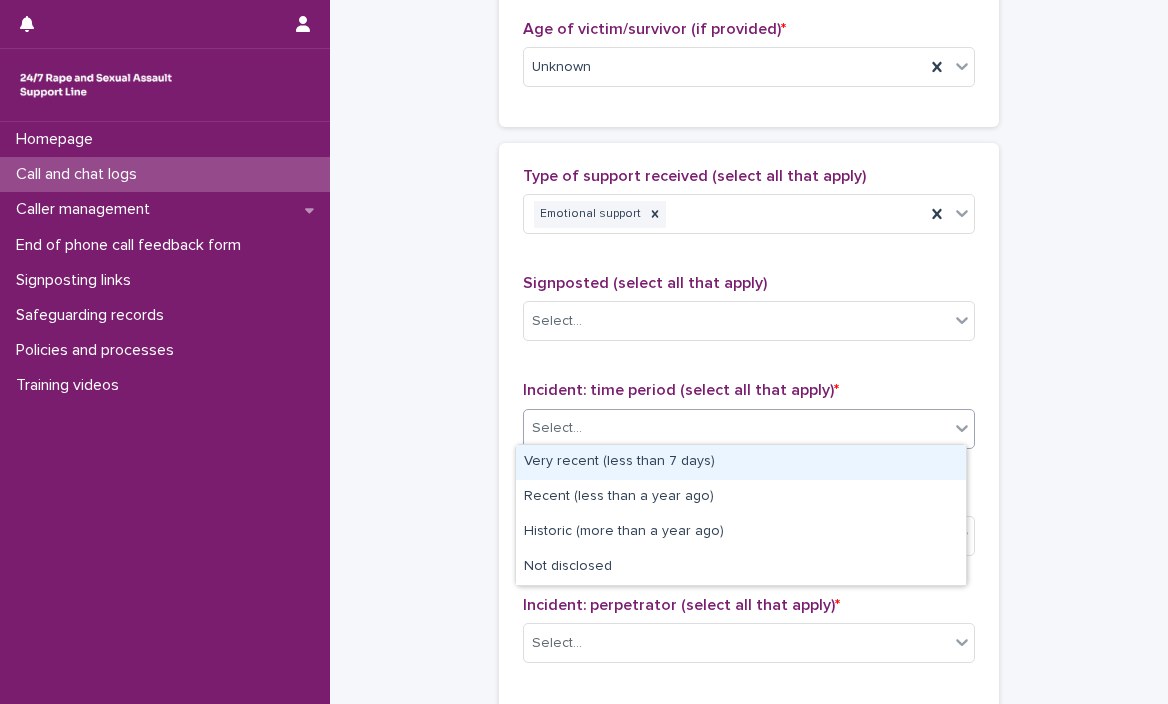 click on "Select..." at bounding box center [736, 428] 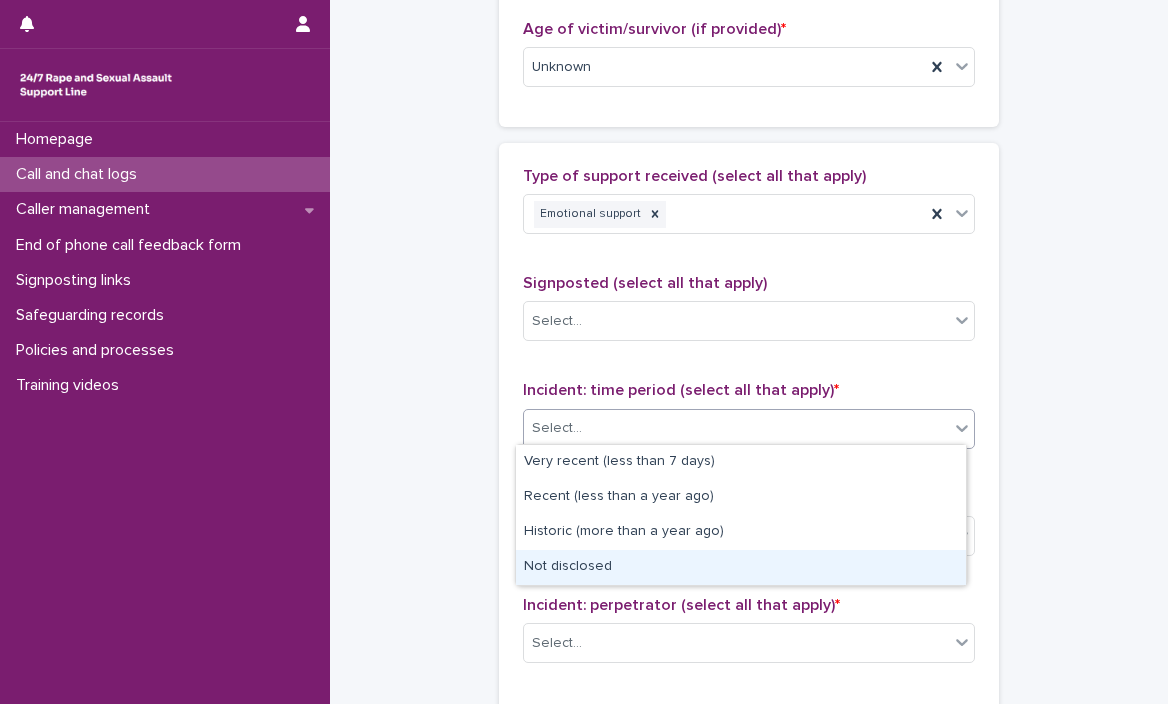 click on "Not disclosed" at bounding box center (741, 567) 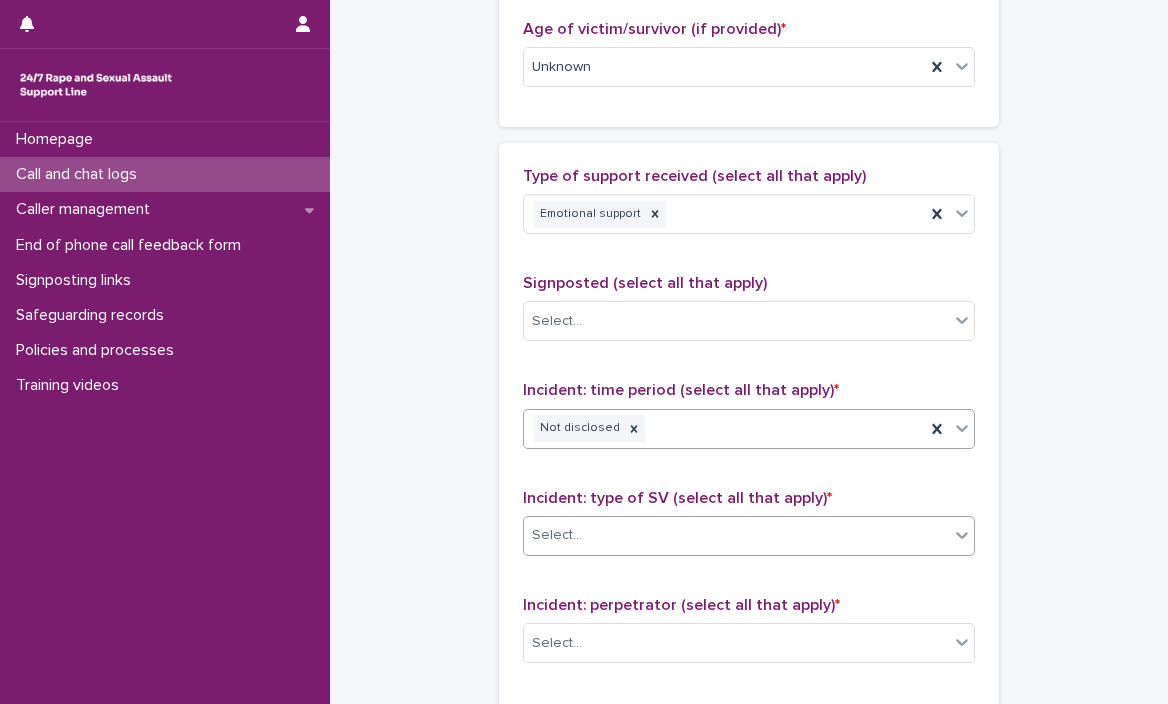 click on "Select..." at bounding box center [736, 535] 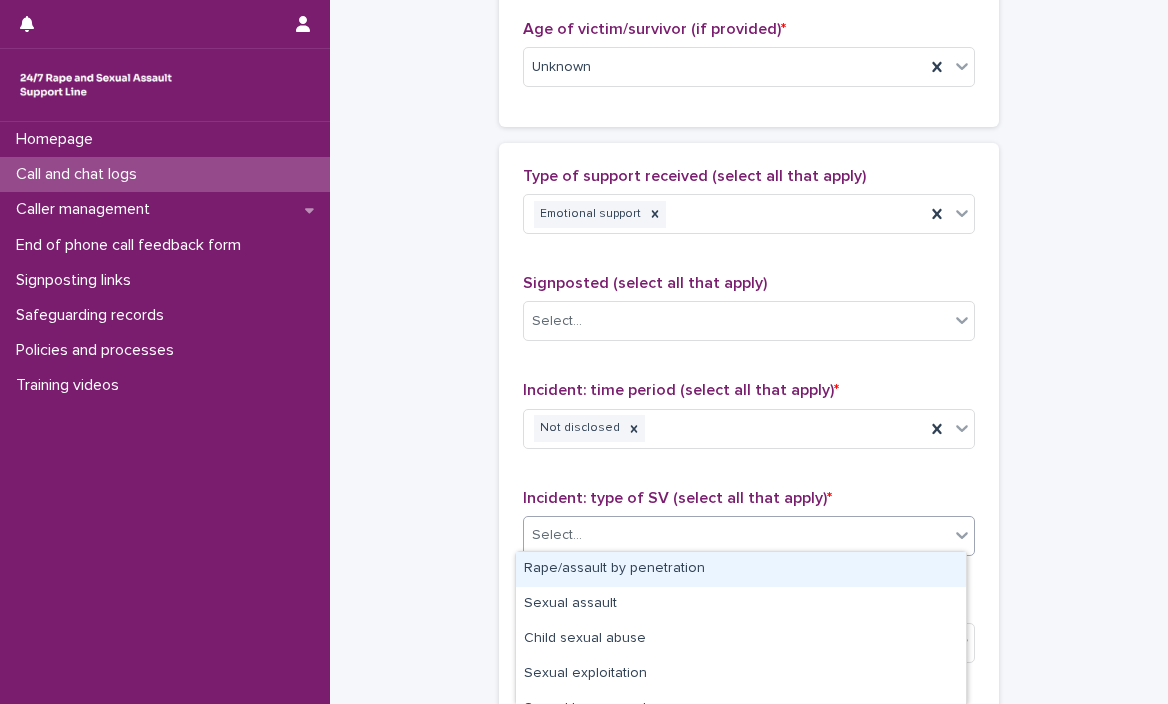 click on "Rape/assault by penetration" at bounding box center [741, 569] 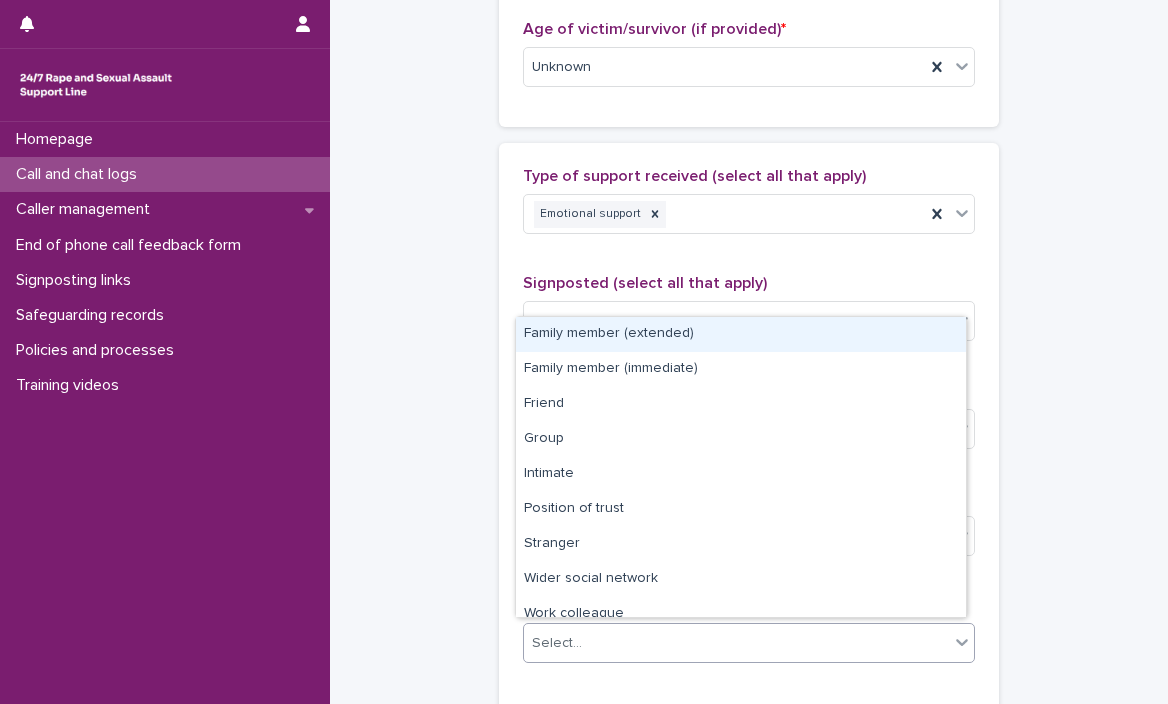 click on "Select..." at bounding box center (736, 643) 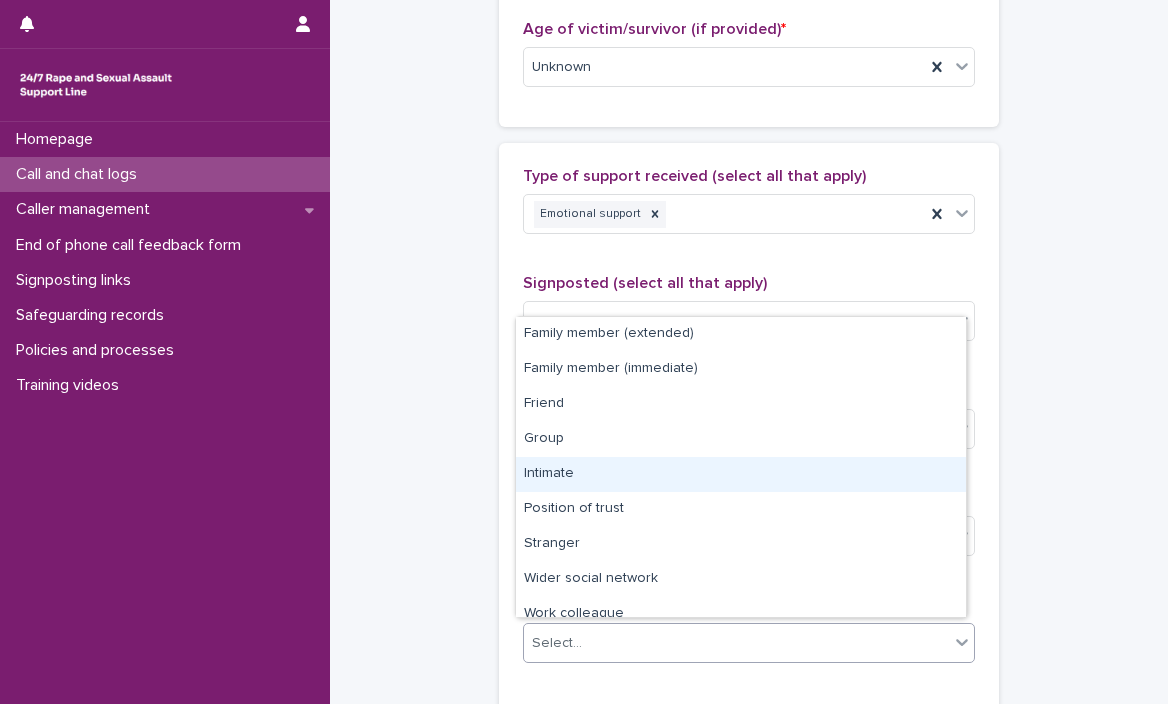 click on "Intimate" at bounding box center (741, 474) 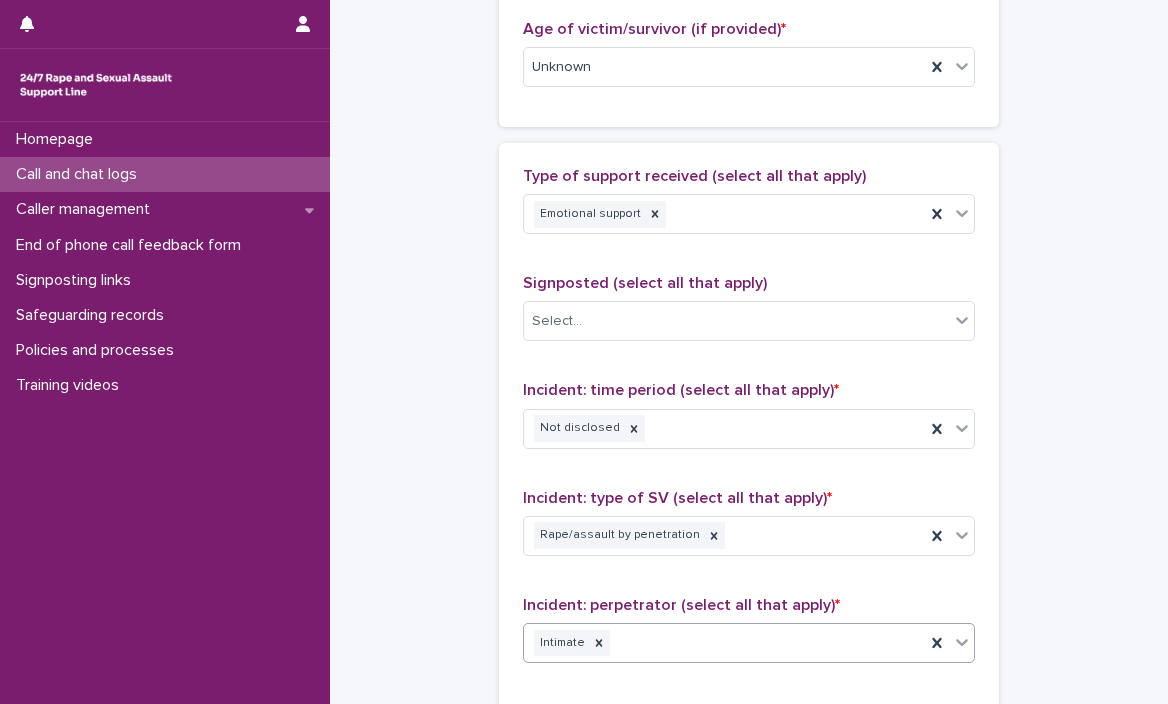 click on "**********" at bounding box center [749, -7] 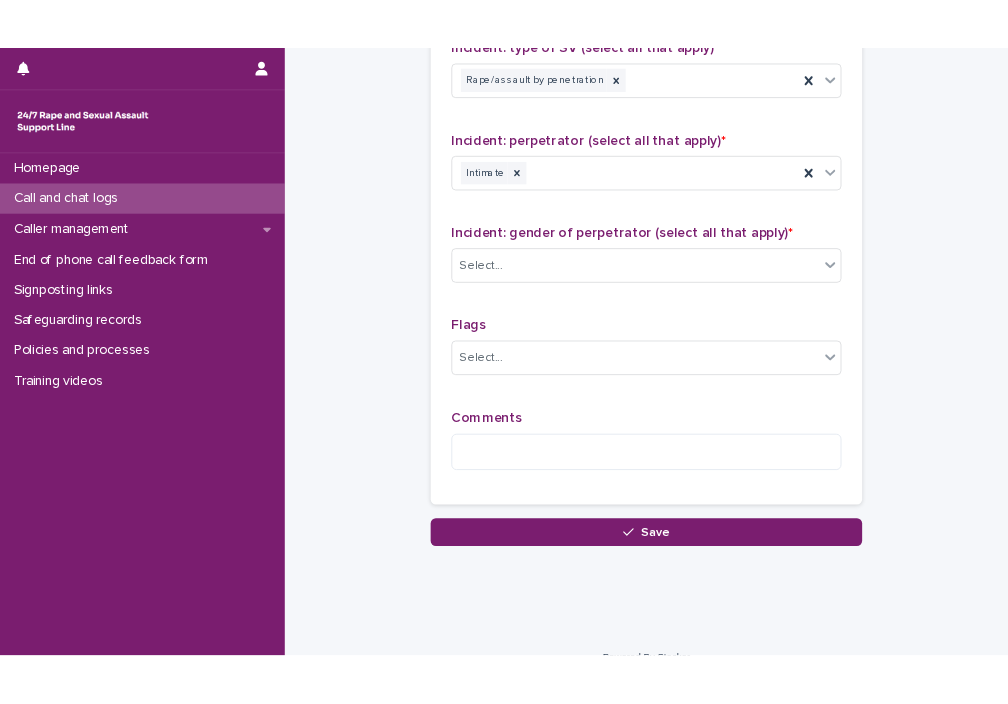 scroll, scrollTop: 1612, scrollLeft: 0, axis: vertical 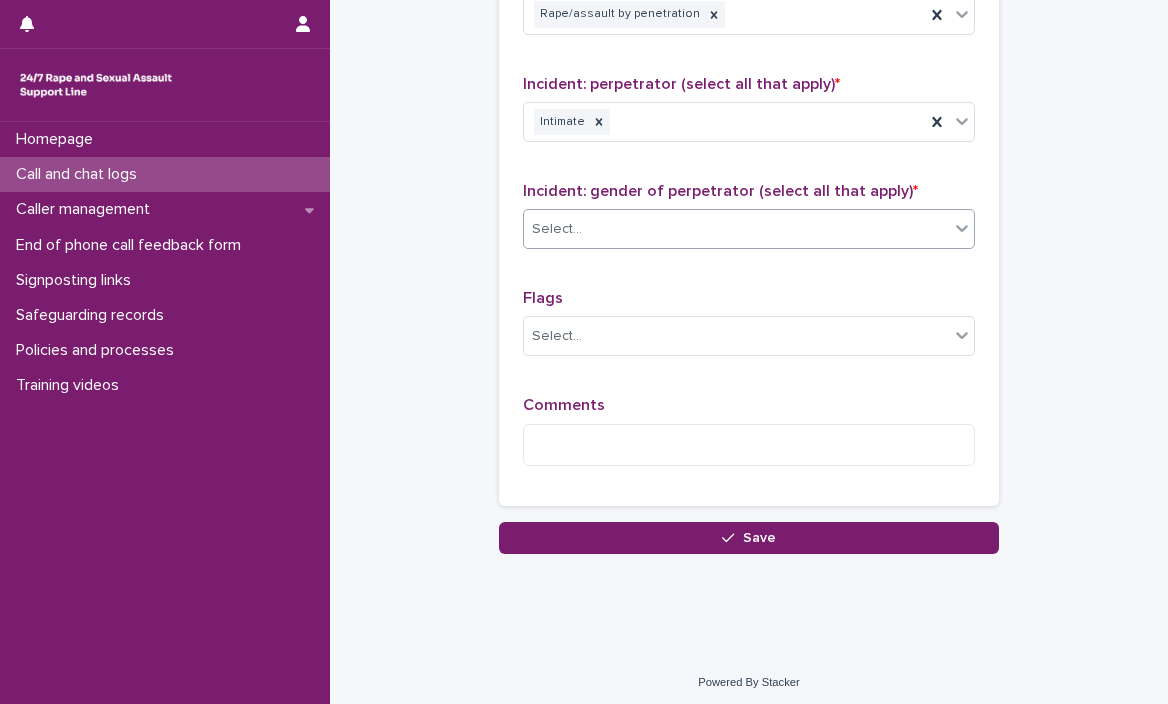 click on "Select..." at bounding box center (736, 229) 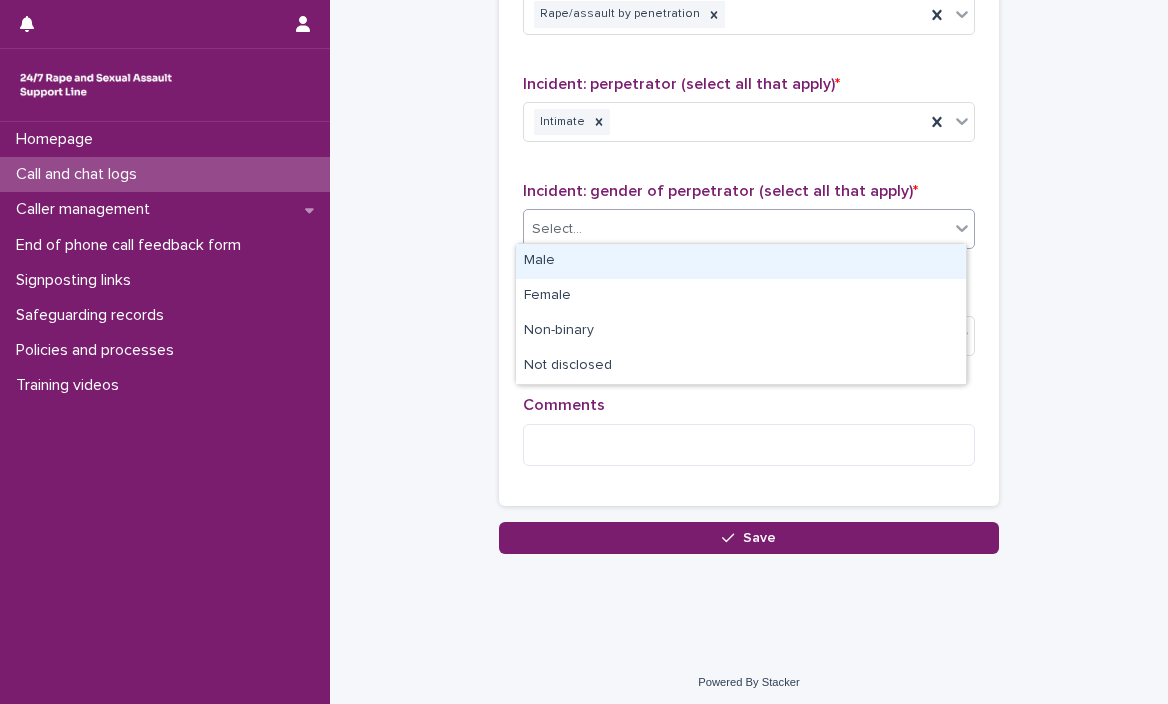 click on "Male" at bounding box center (741, 261) 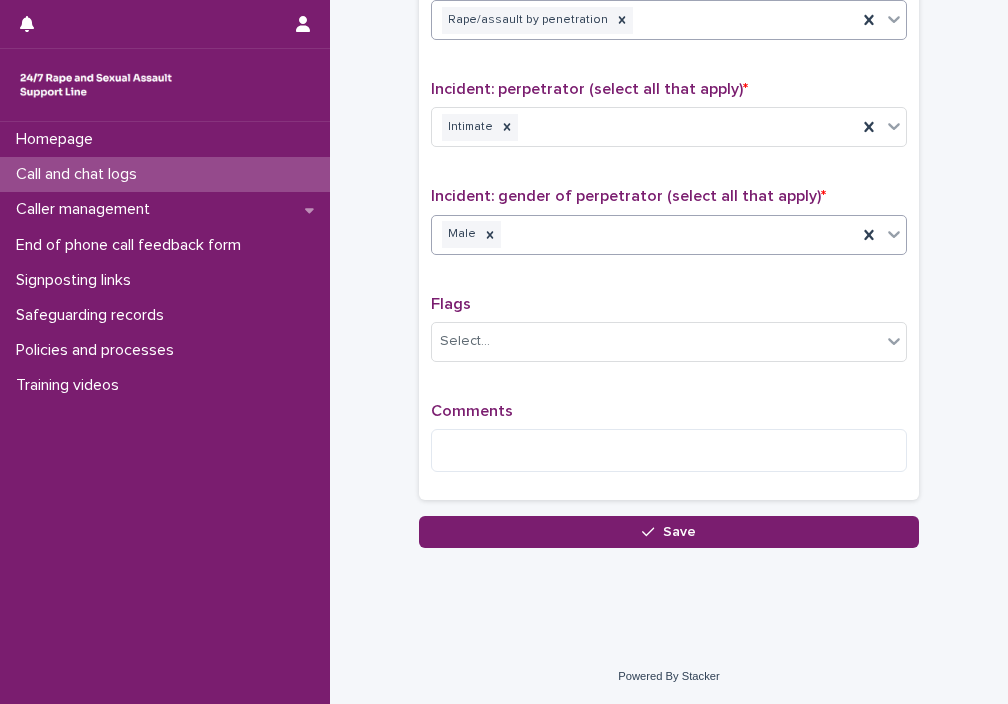 scroll, scrollTop: 1503, scrollLeft: 0, axis: vertical 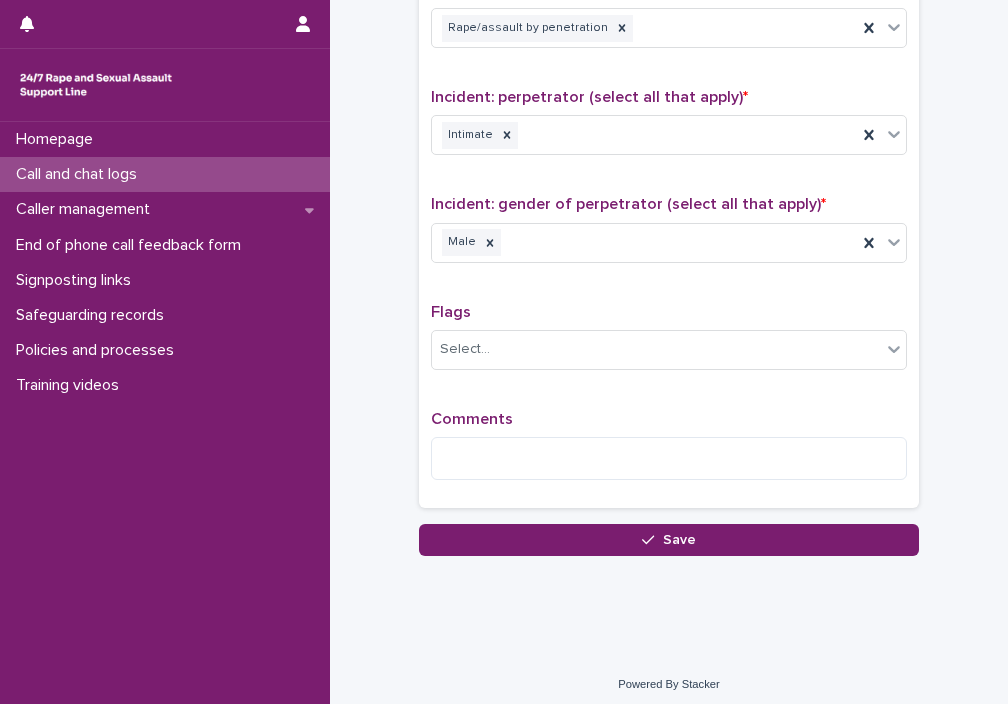 click on "**********" at bounding box center [669, -443] 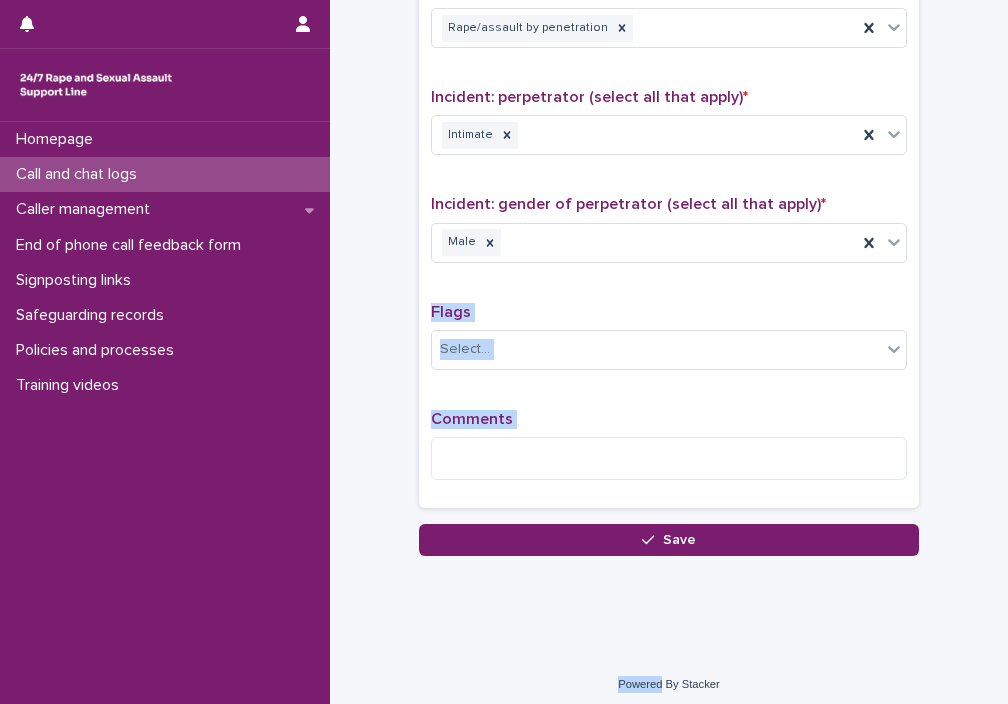 drag, startPoint x: 980, startPoint y: 578, endPoint x: 993, endPoint y: 229, distance: 349.24203 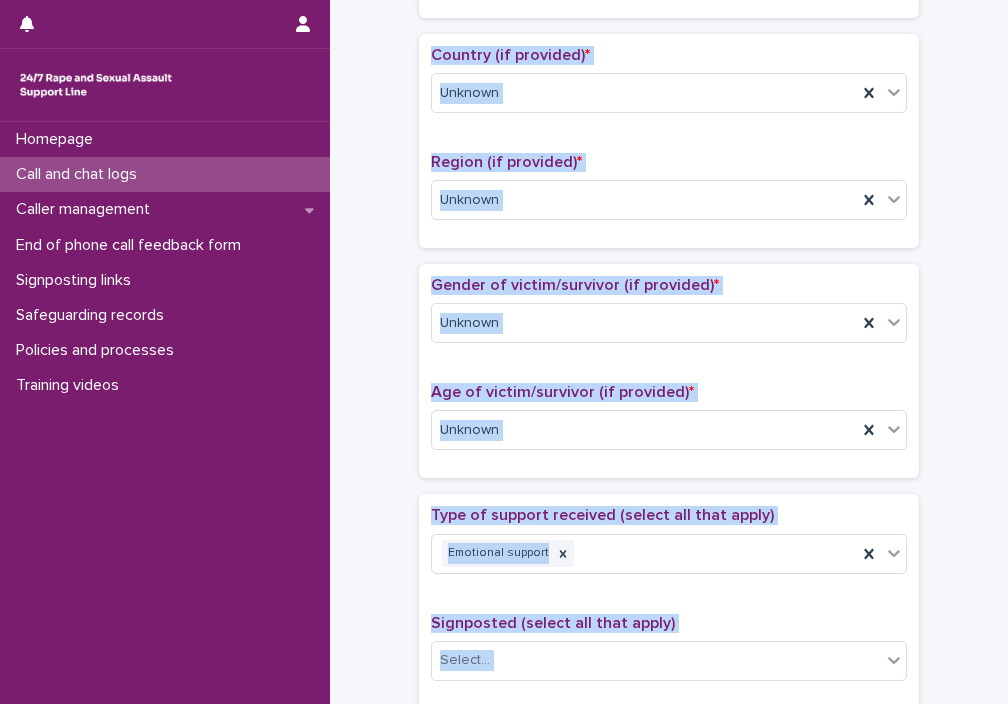 scroll, scrollTop: 0, scrollLeft: 0, axis: both 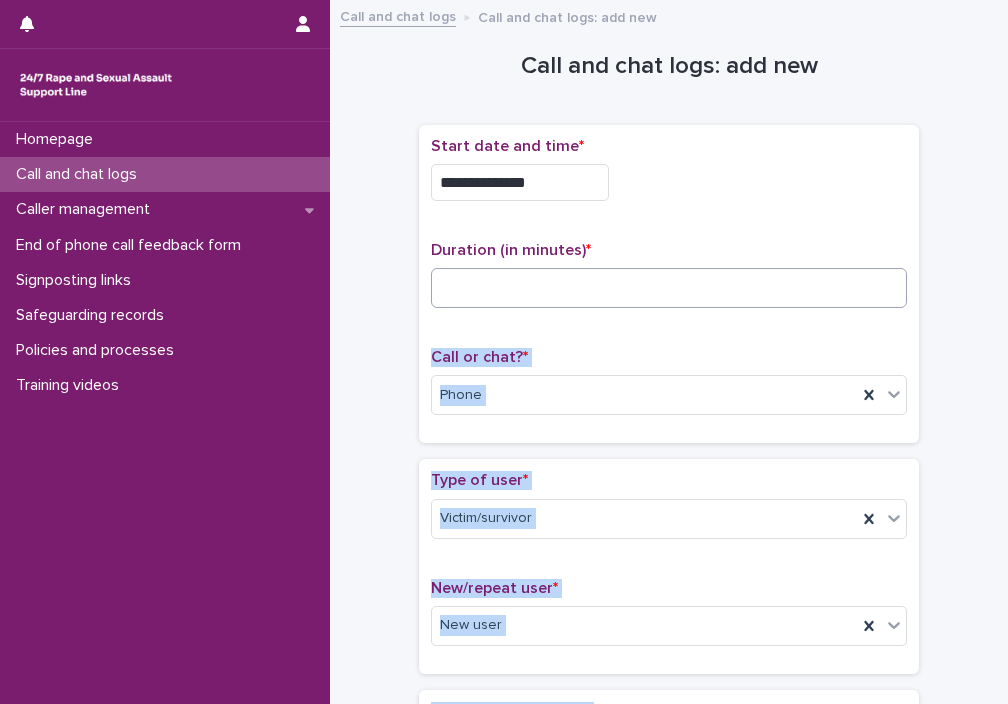 drag, startPoint x: 637, startPoint y: 72, endPoint x: 476, endPoint y: 287, distance: 268.60007 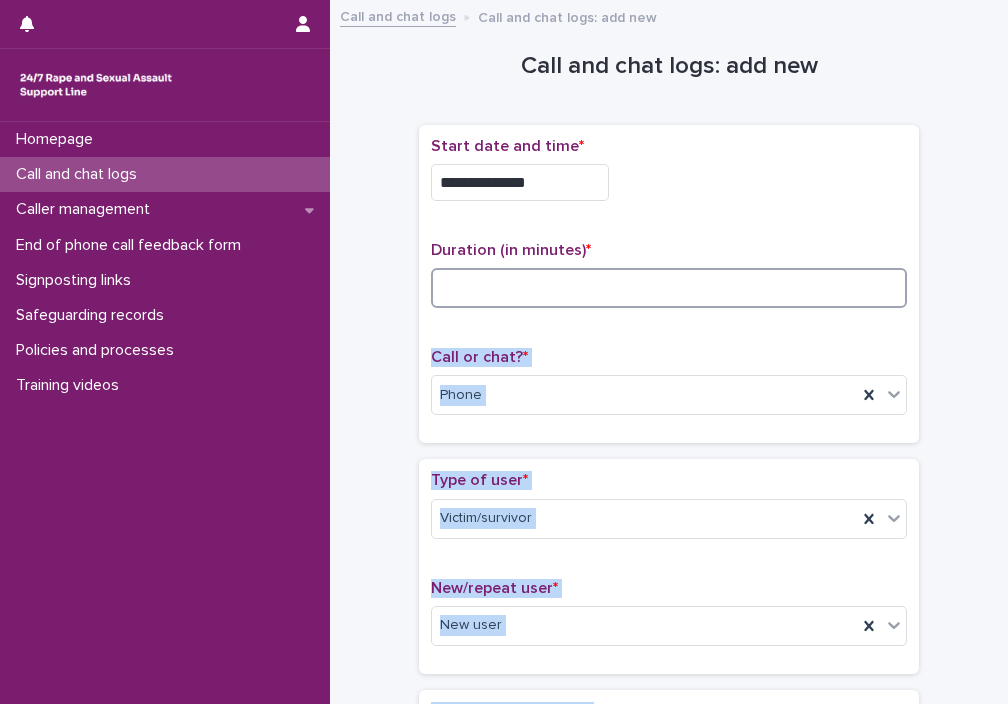 click at bounding box center (669, 288) 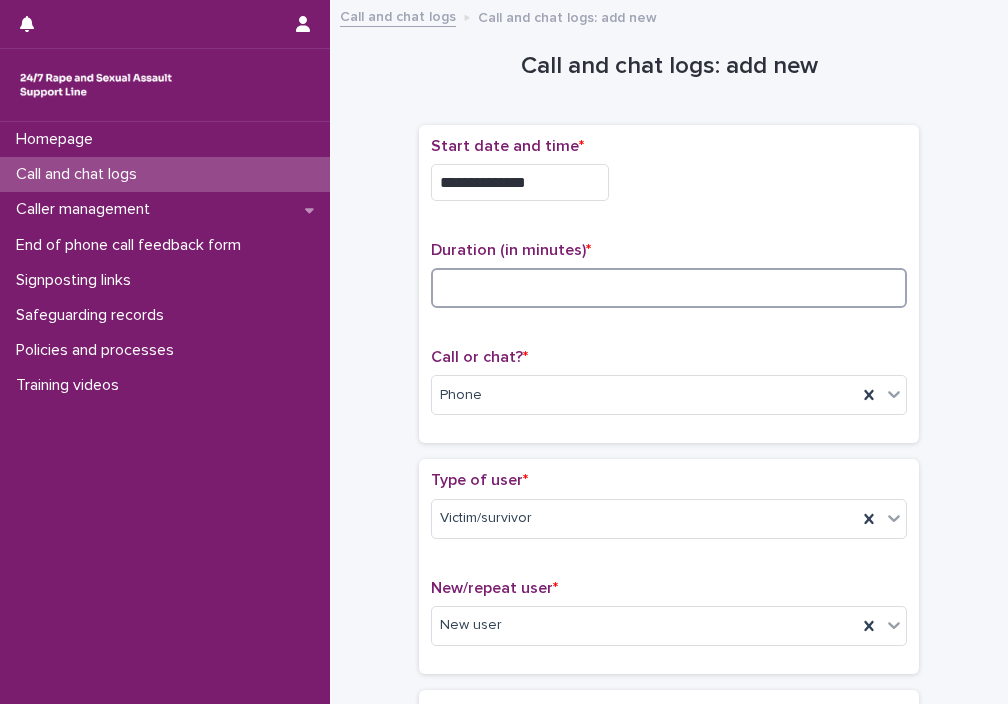 click at bounding box center [669, 288] 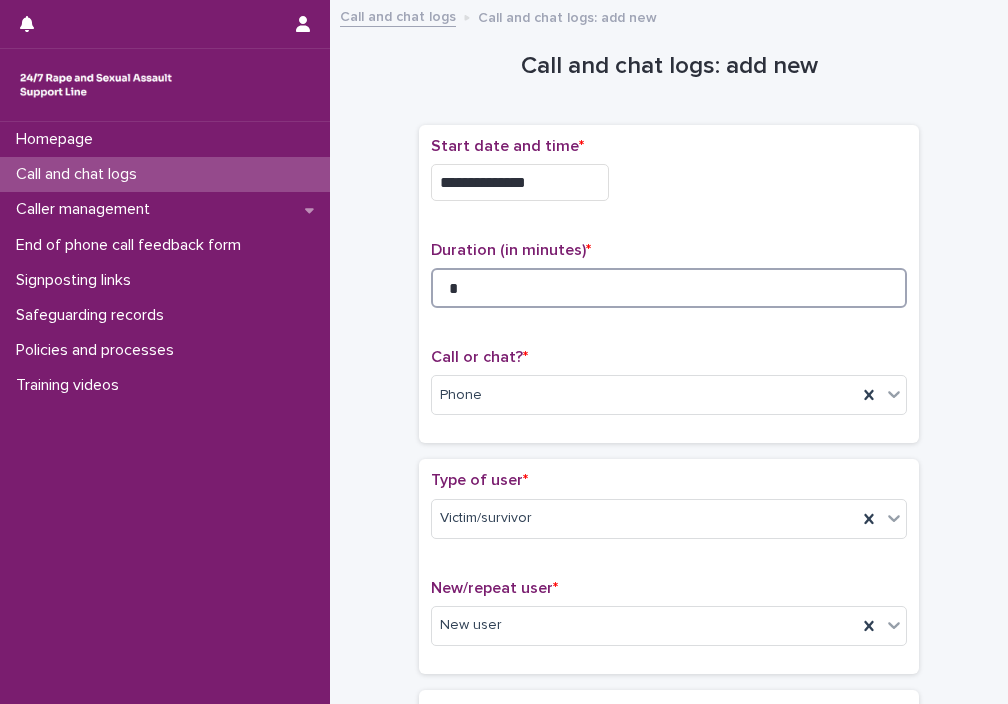 type on "*" 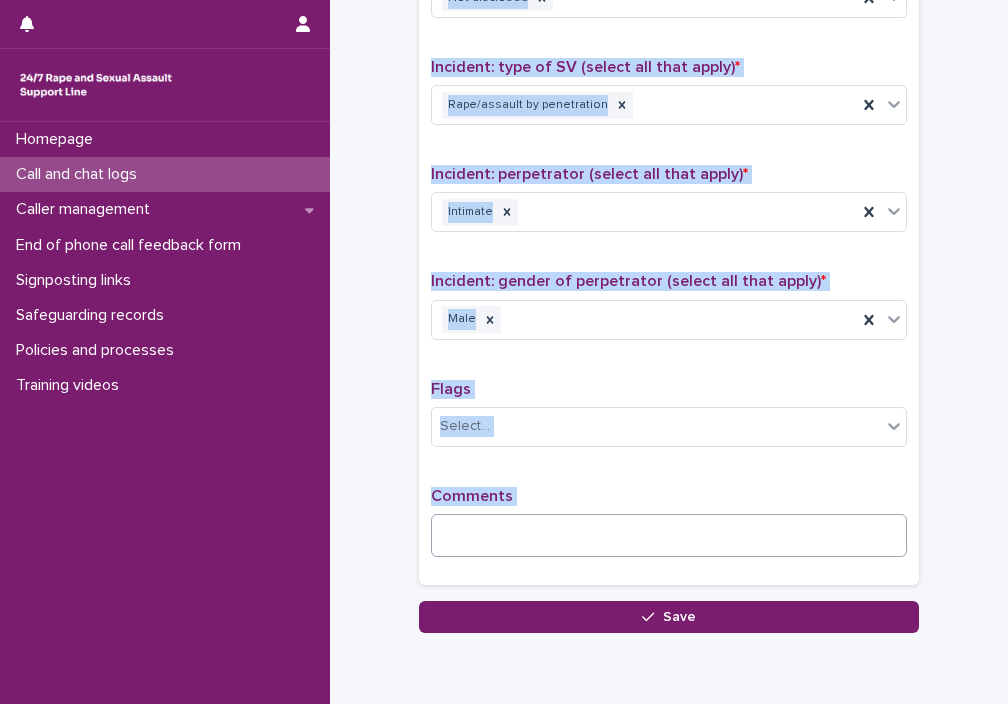 scroll, scrollTop: 1503, scrollLeft: 0, axis: vertical 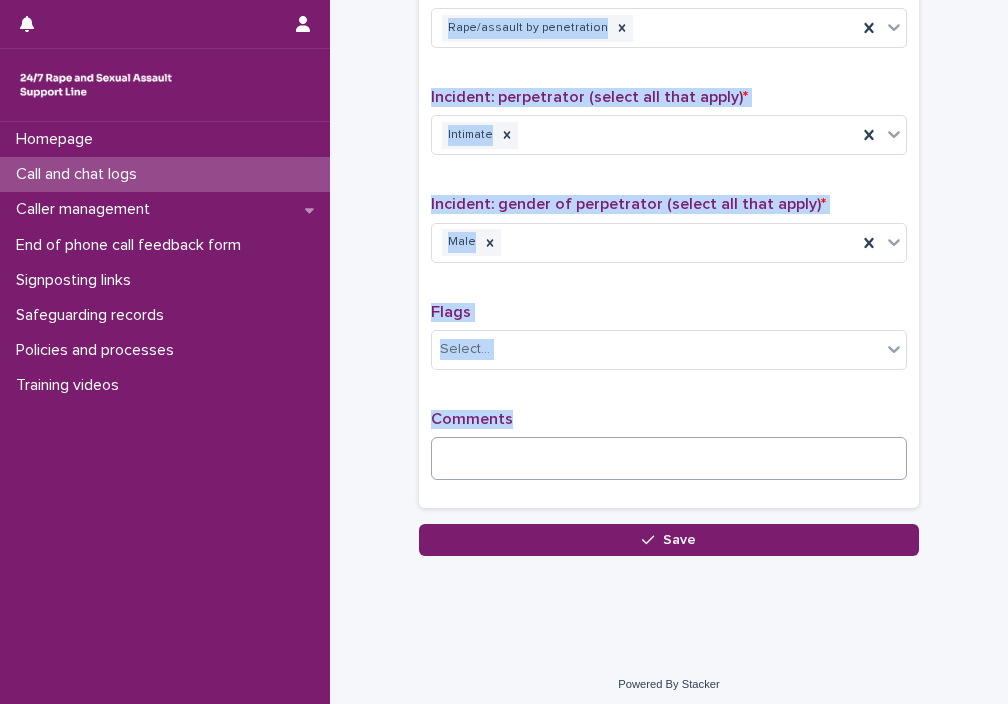 drag, startPoint x: 571, startPoint y: 207, endPoint x: 491, endPoint y: 463, distance: 268.20886 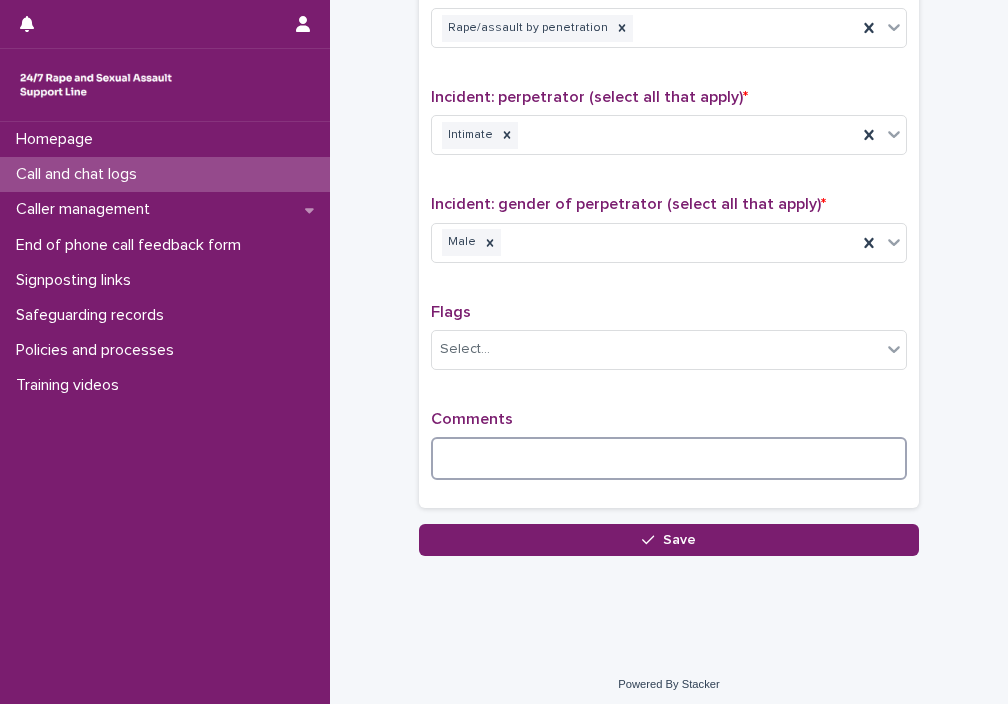 click at bounding box center [669, 458] 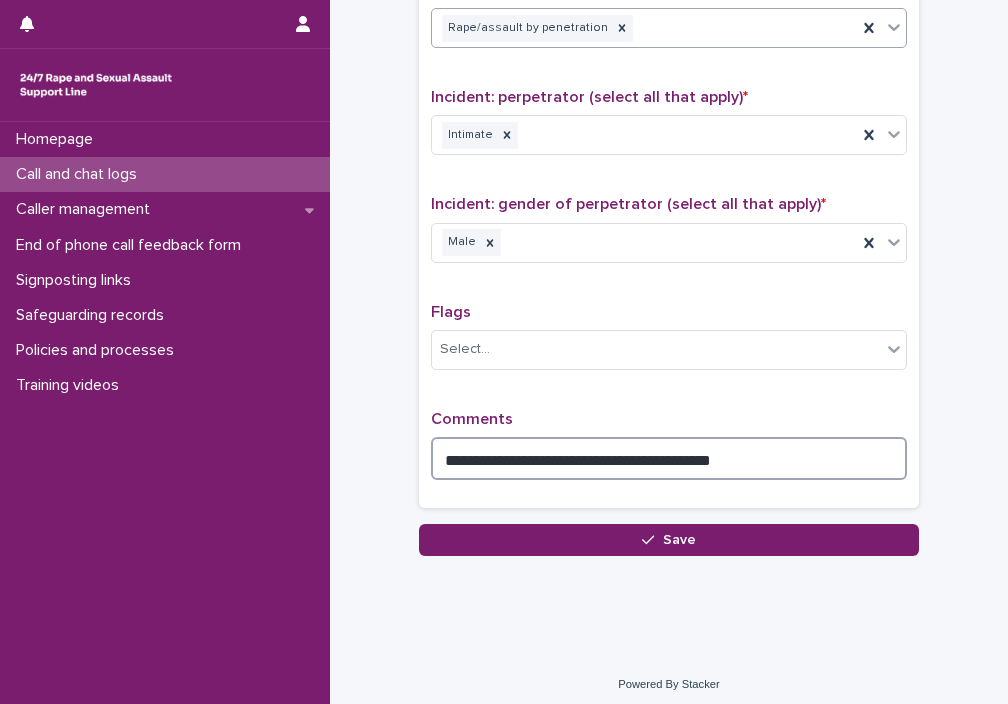 type on "**********" 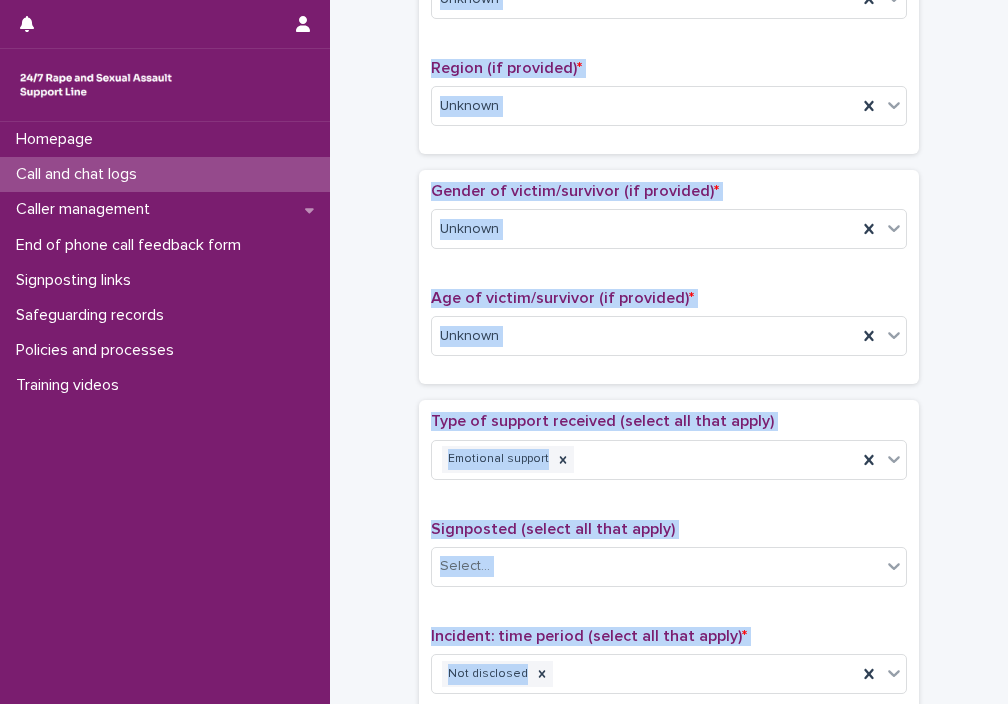 scroll, scrollTop: 0, scrollLeft: 0, axis: both 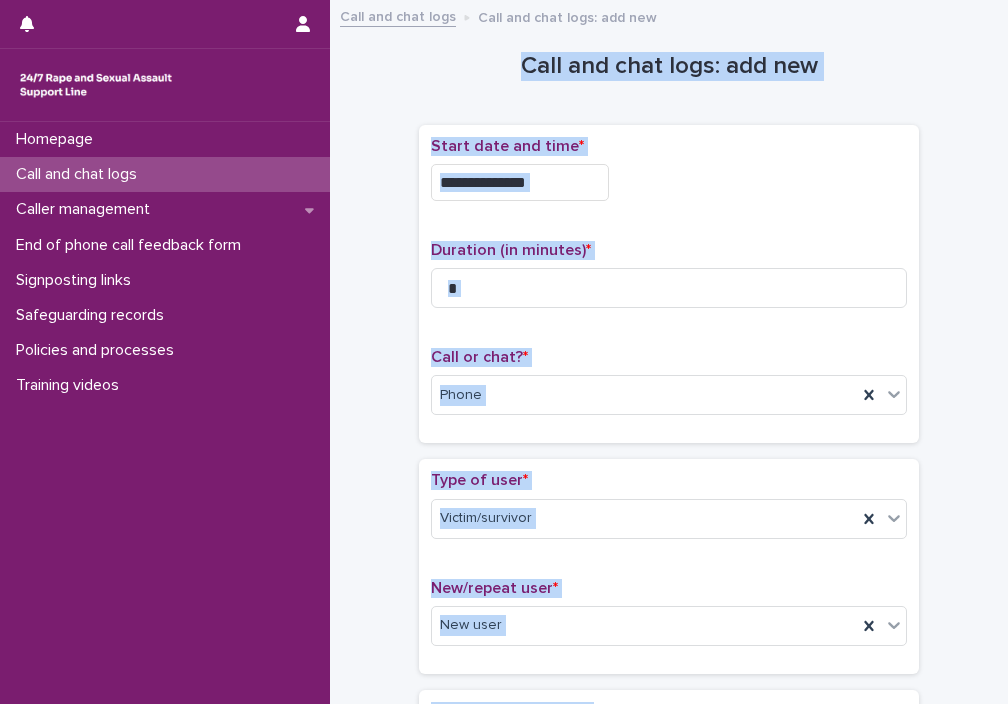 drag, startPoint x: 988, startPoint y: 509, endPoint x: 973, endPoint y: -125, distance: 634.1774 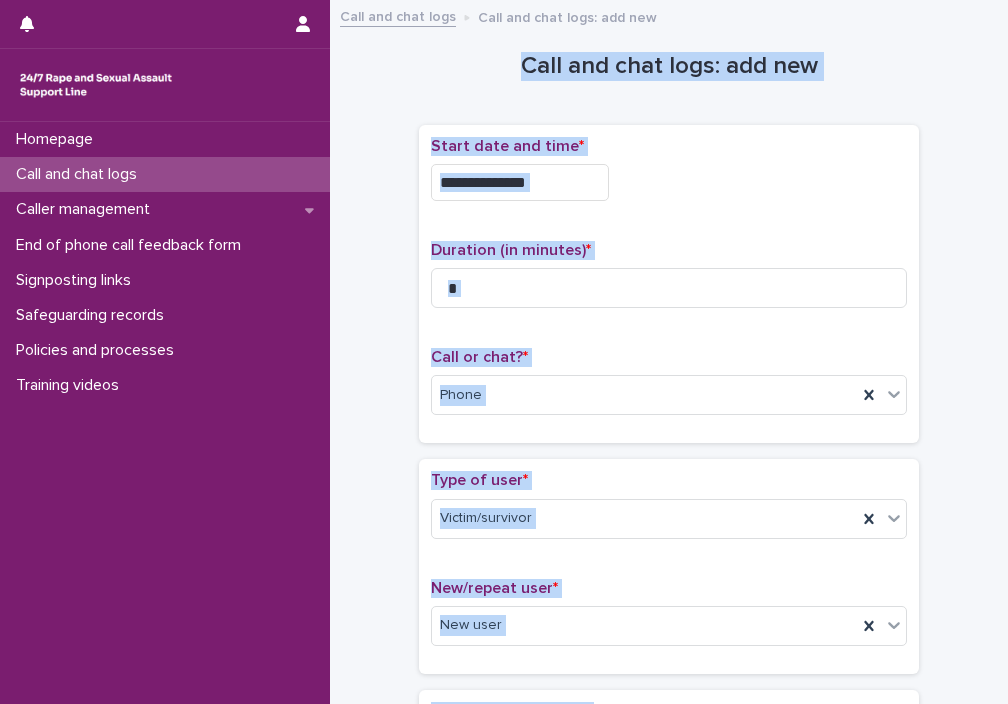 click on "Duration (in minutes) * *" at bounding box center (669, 282) 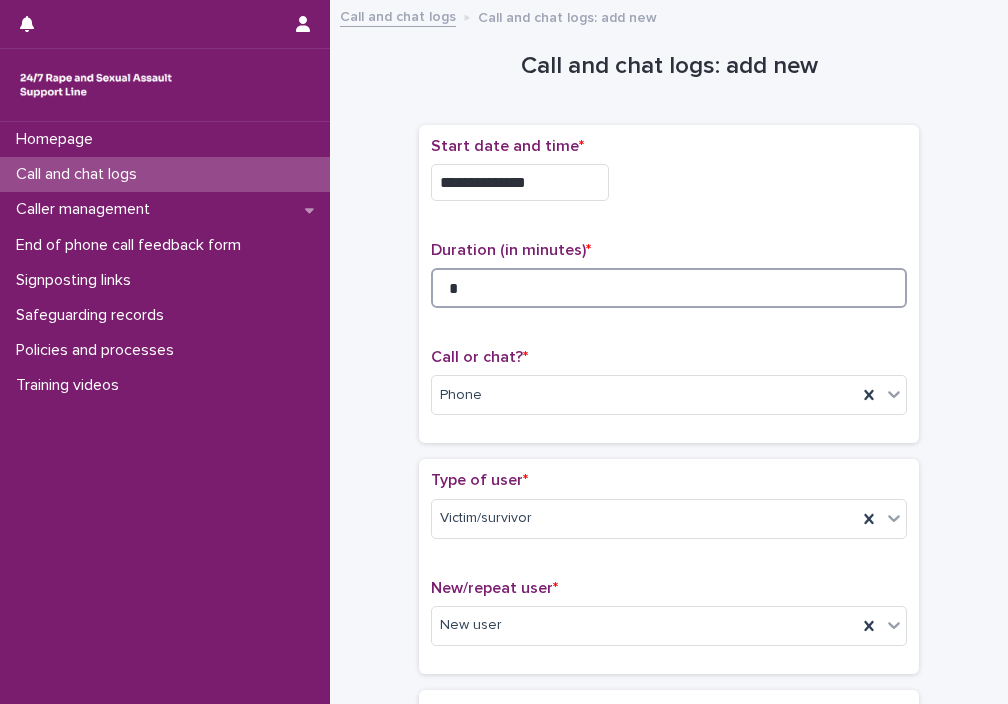 click on "*" at bounding box center (669, 288) 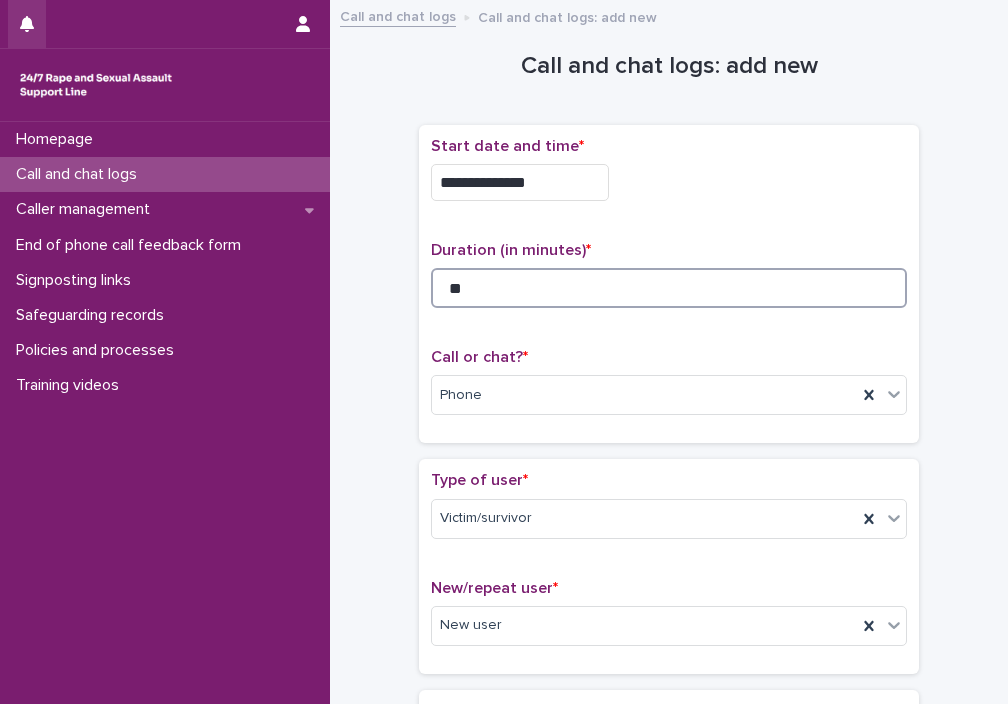 type on "**" 